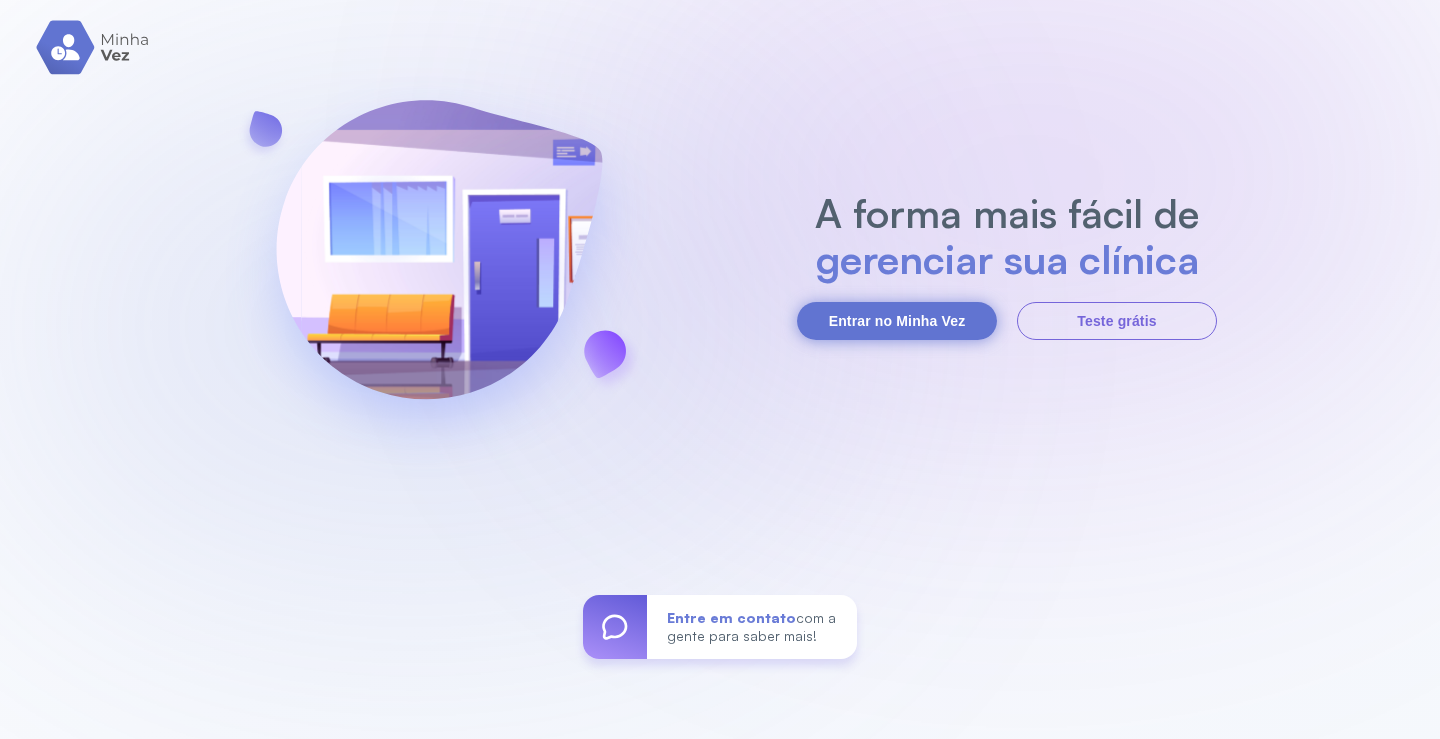 scroll, scrollTop: 0, scrollLeft: 0, axis: both 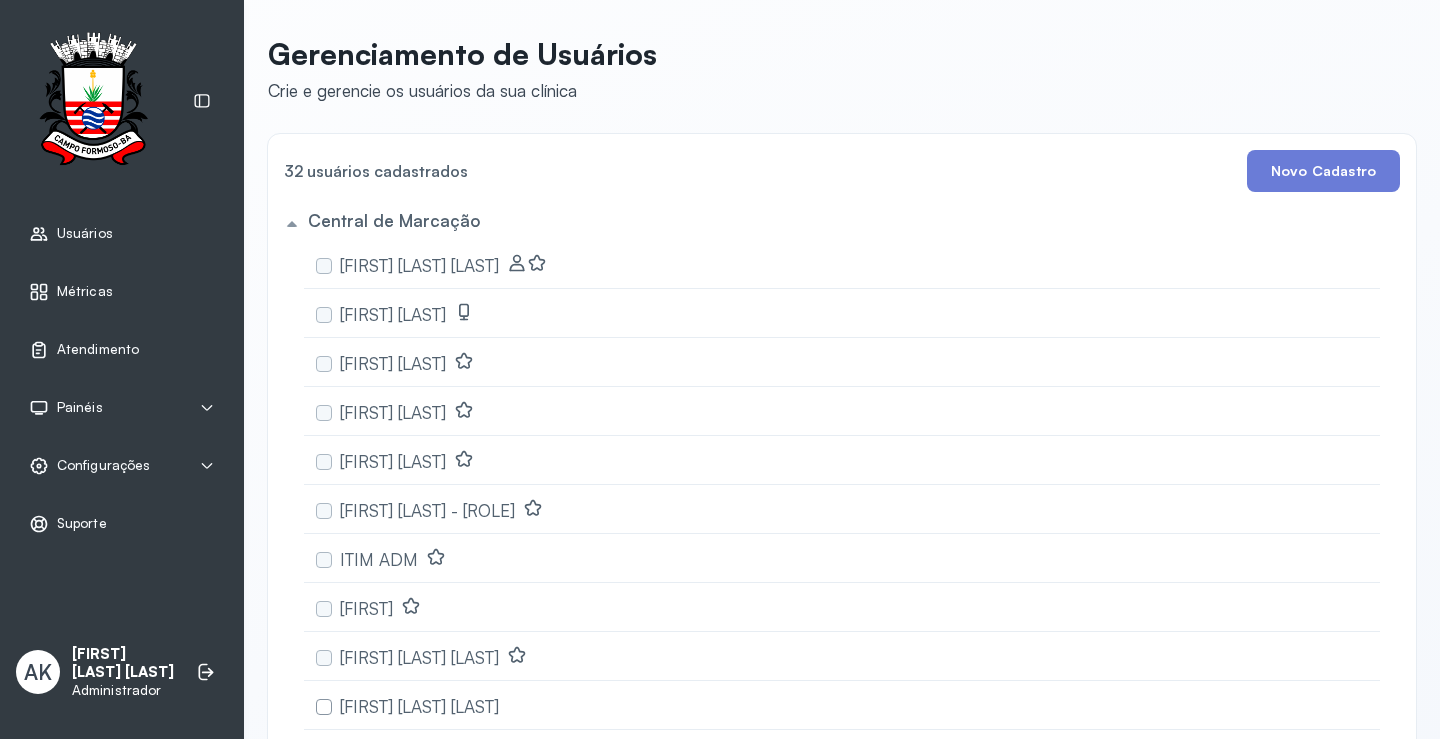 click on "Atendimento" at bounding box center (122, 350) 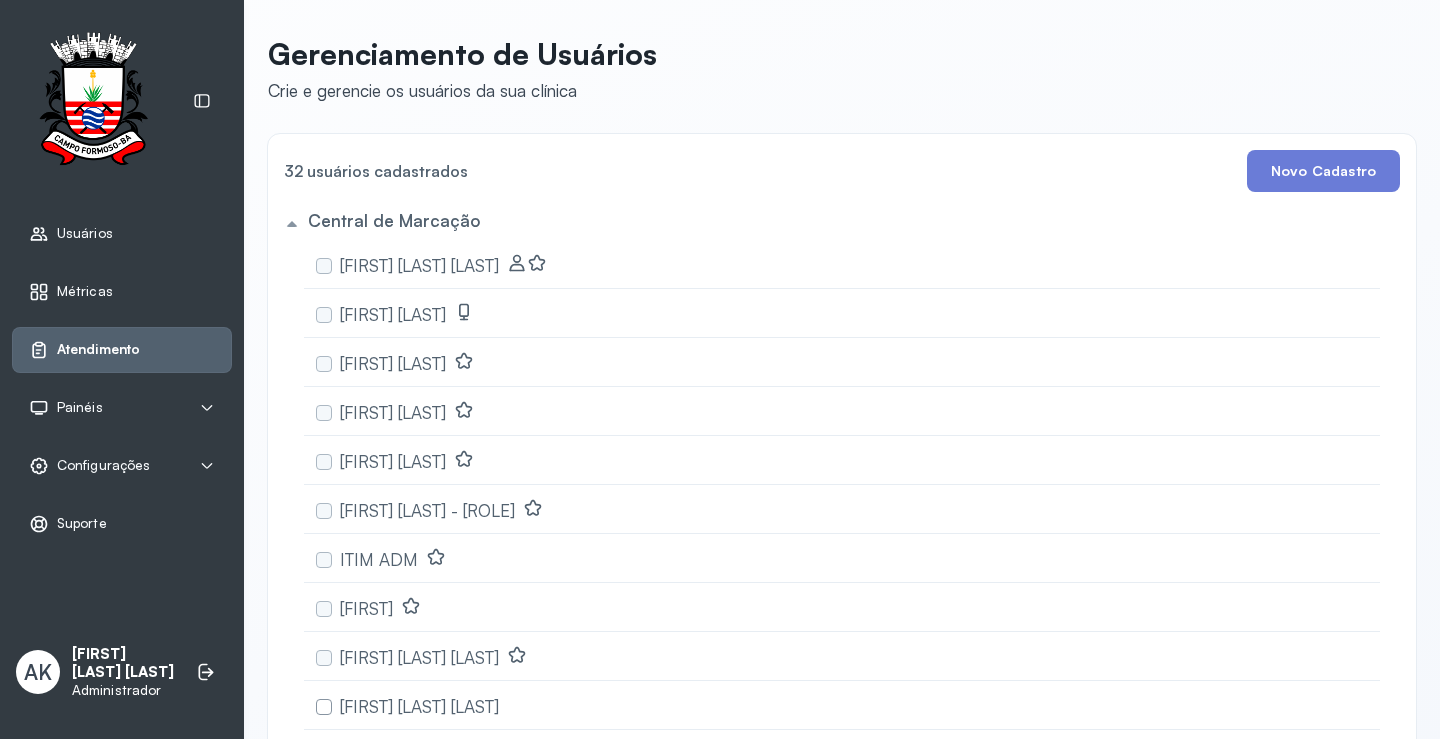 click on "Atendimento" at bounding box center (122, 350) 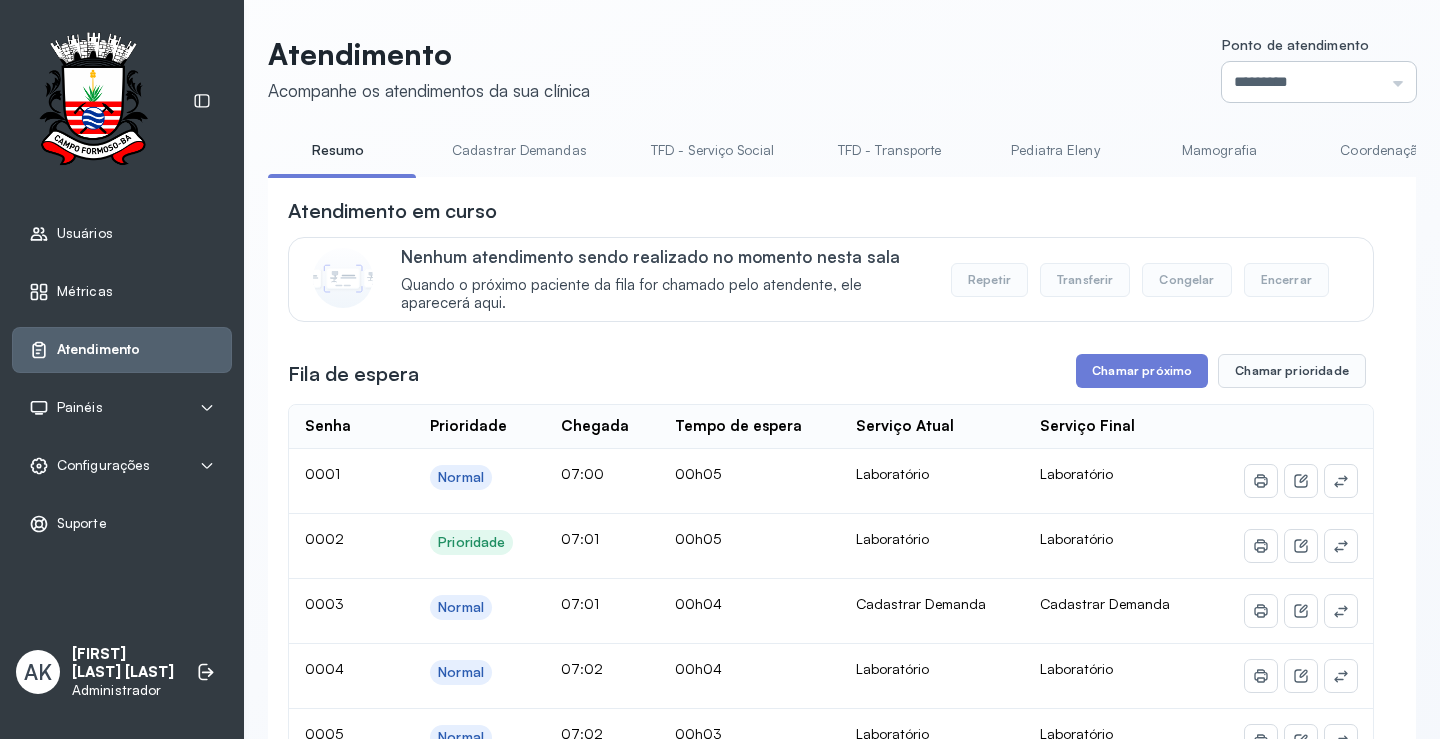 click on "*********" at bounding box center [1319, 82] 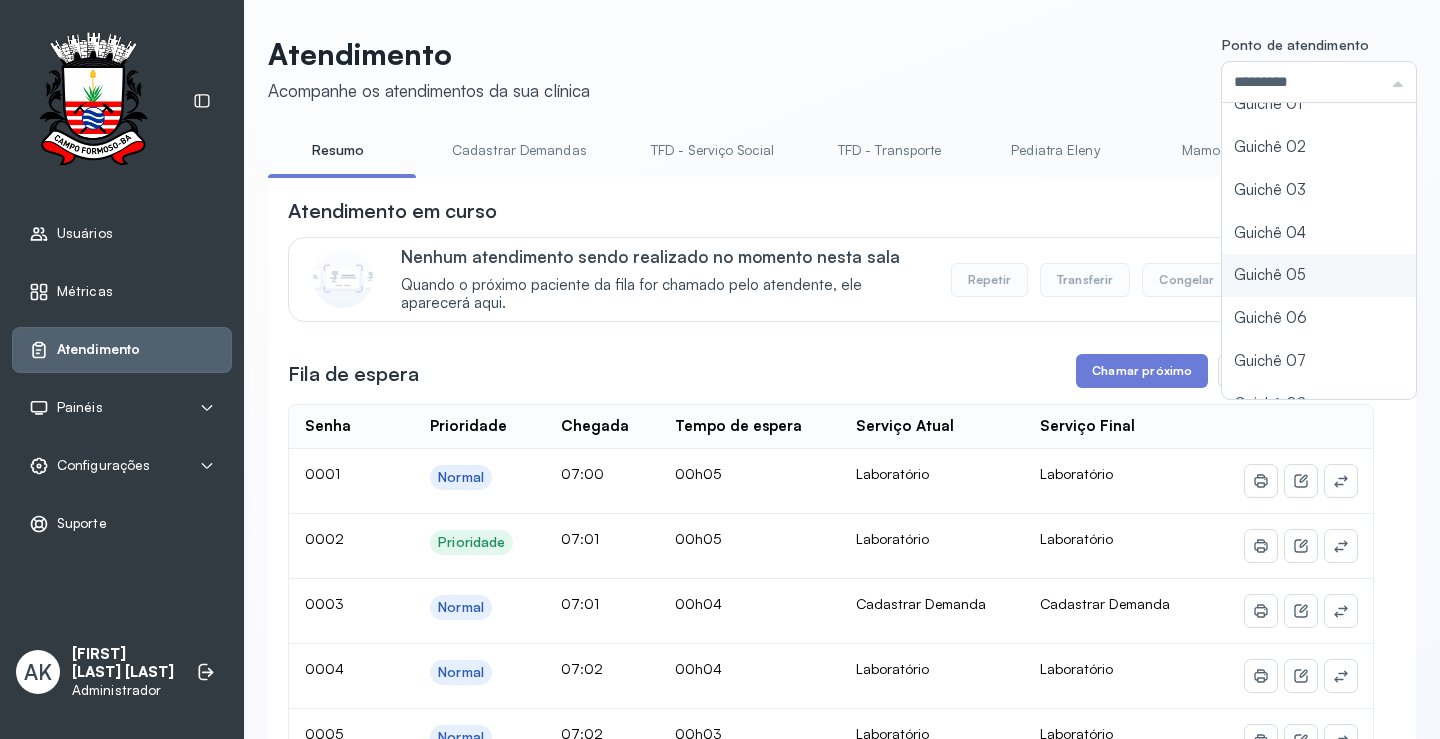 scroll, scrollTop: 88, scrollLeft: 0, axis: vertical 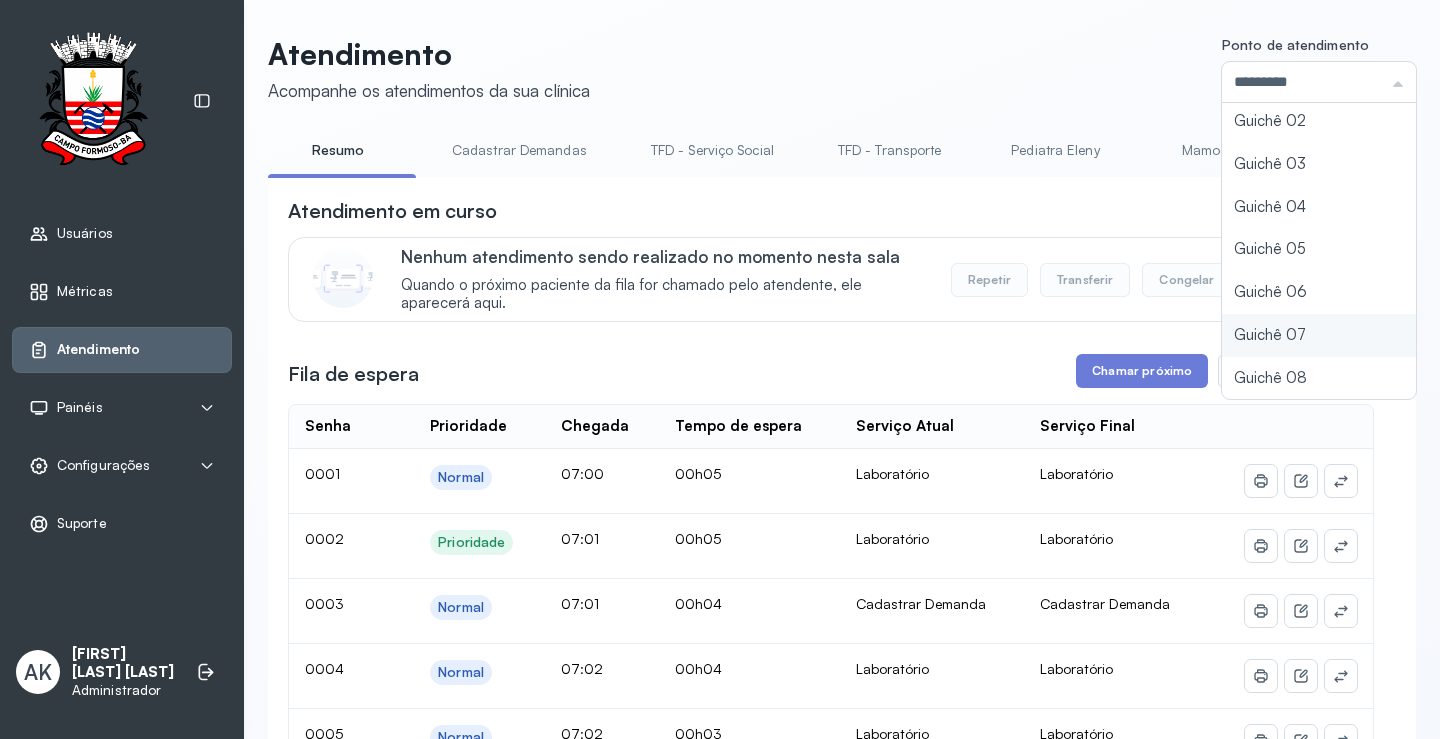 type on "*********" 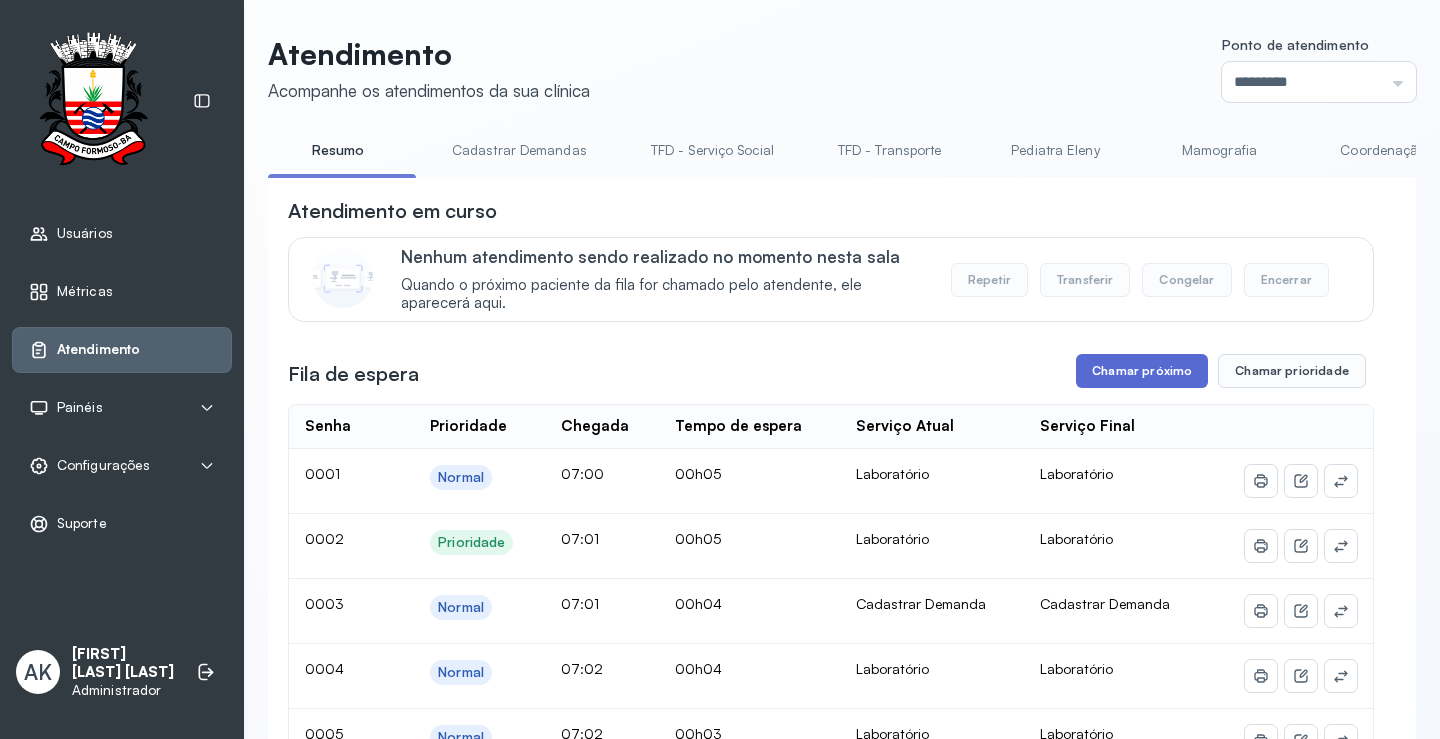 click on "Chamar próximo" at bounding box center [1142, 371] 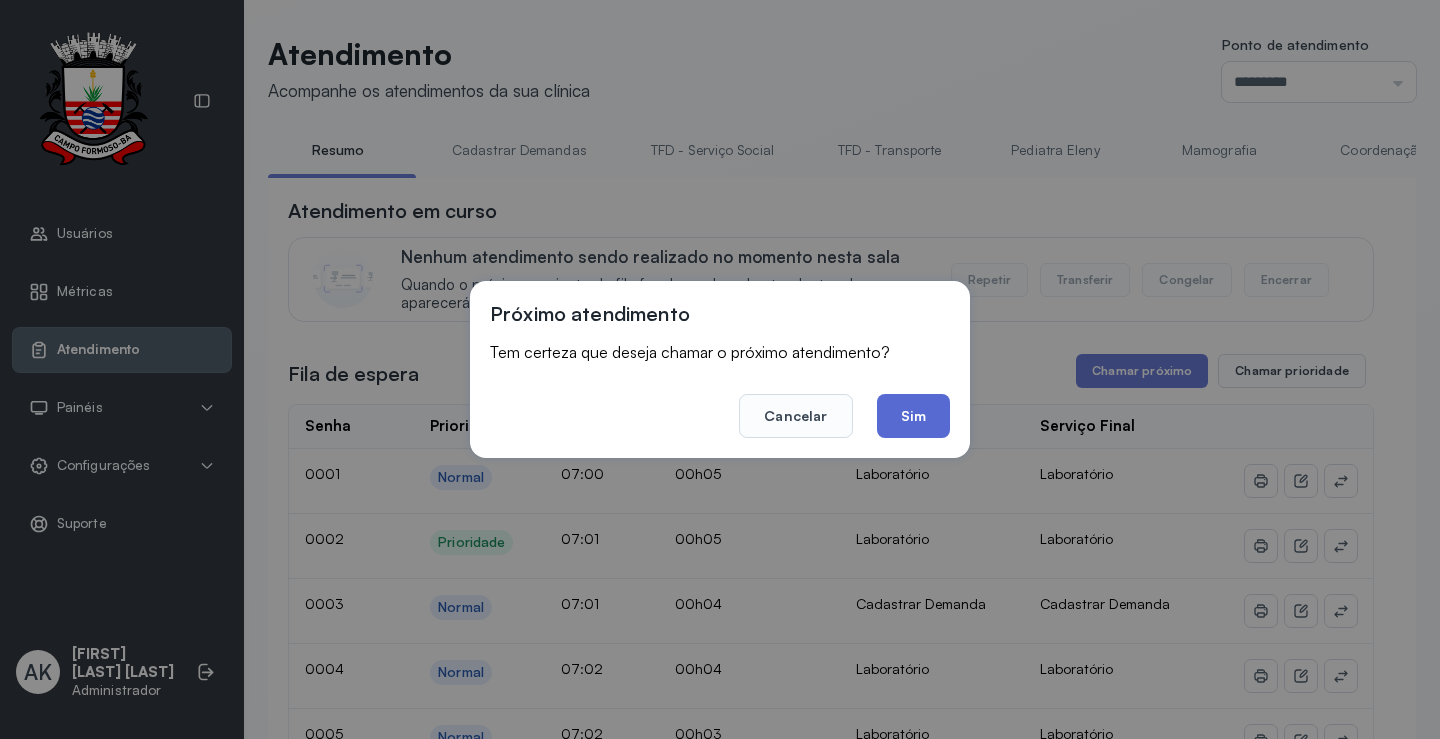 click on "Sim" 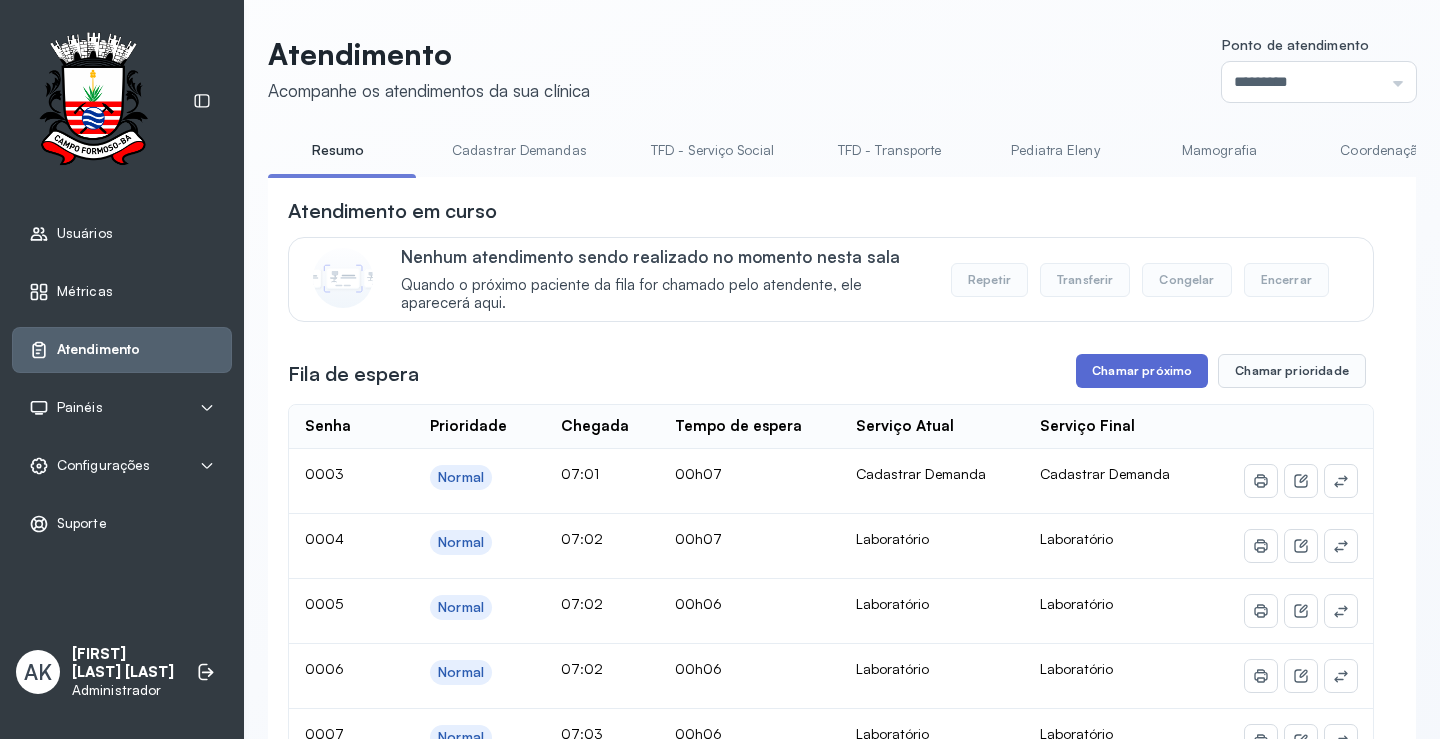 click on "Chamar próximo" at bounding box center (1142, 371) 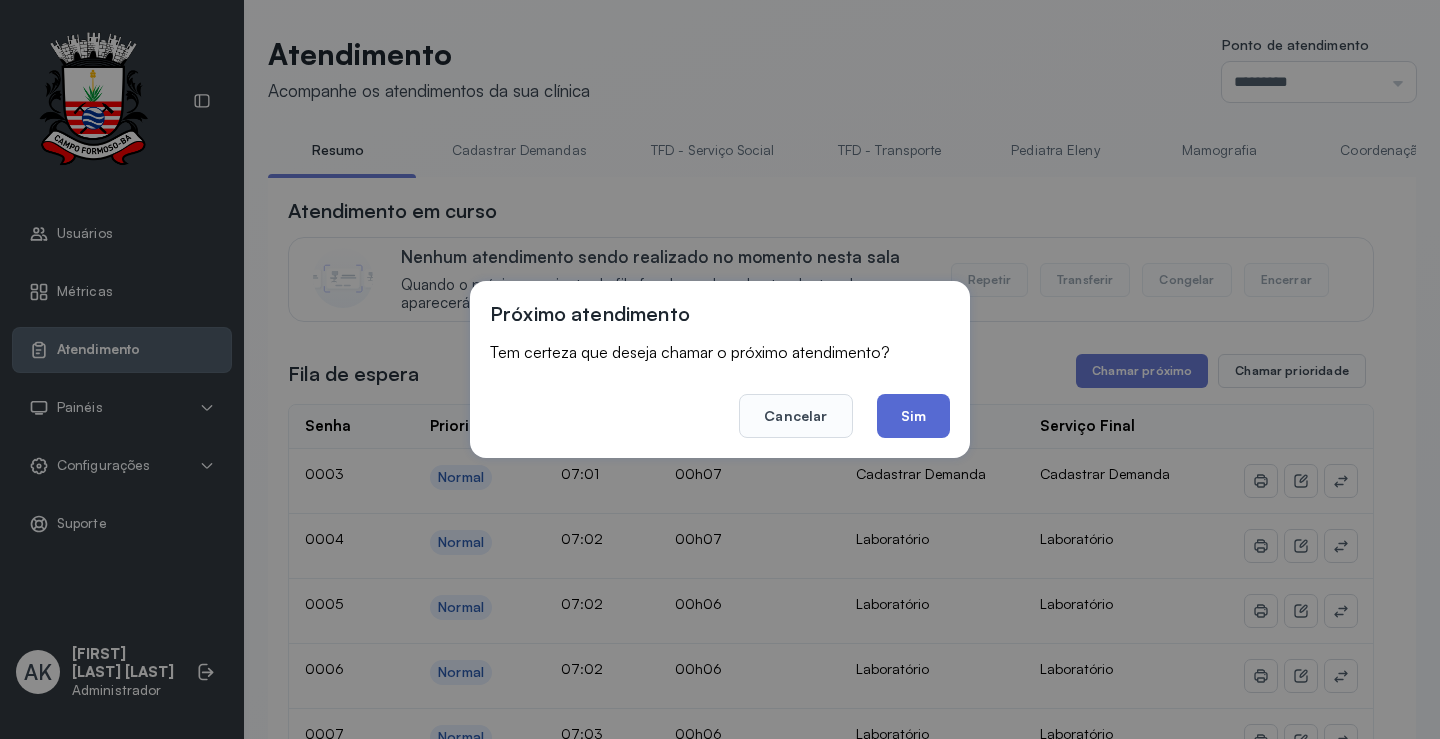click on "Sim" 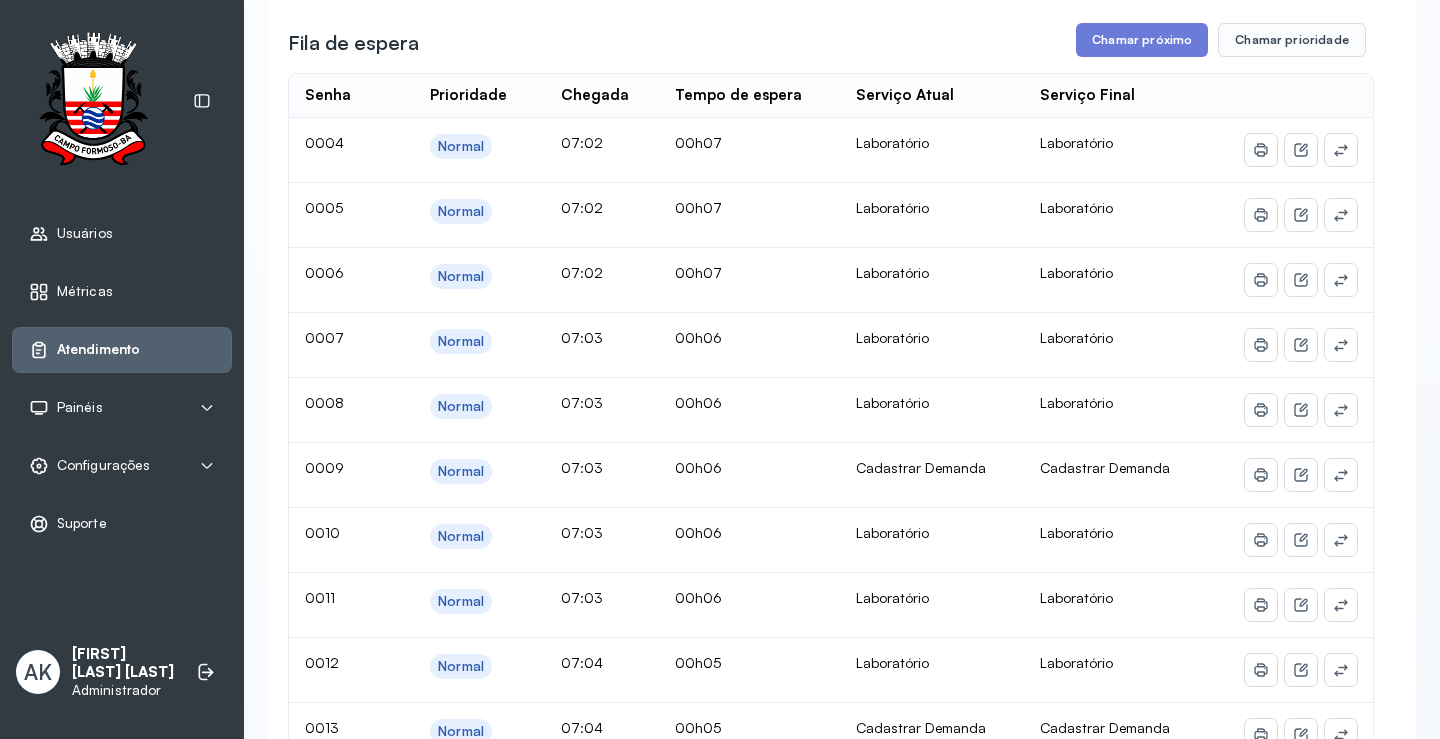 scroll, scrollTop: 0, scrollLeft: 0, axis: both 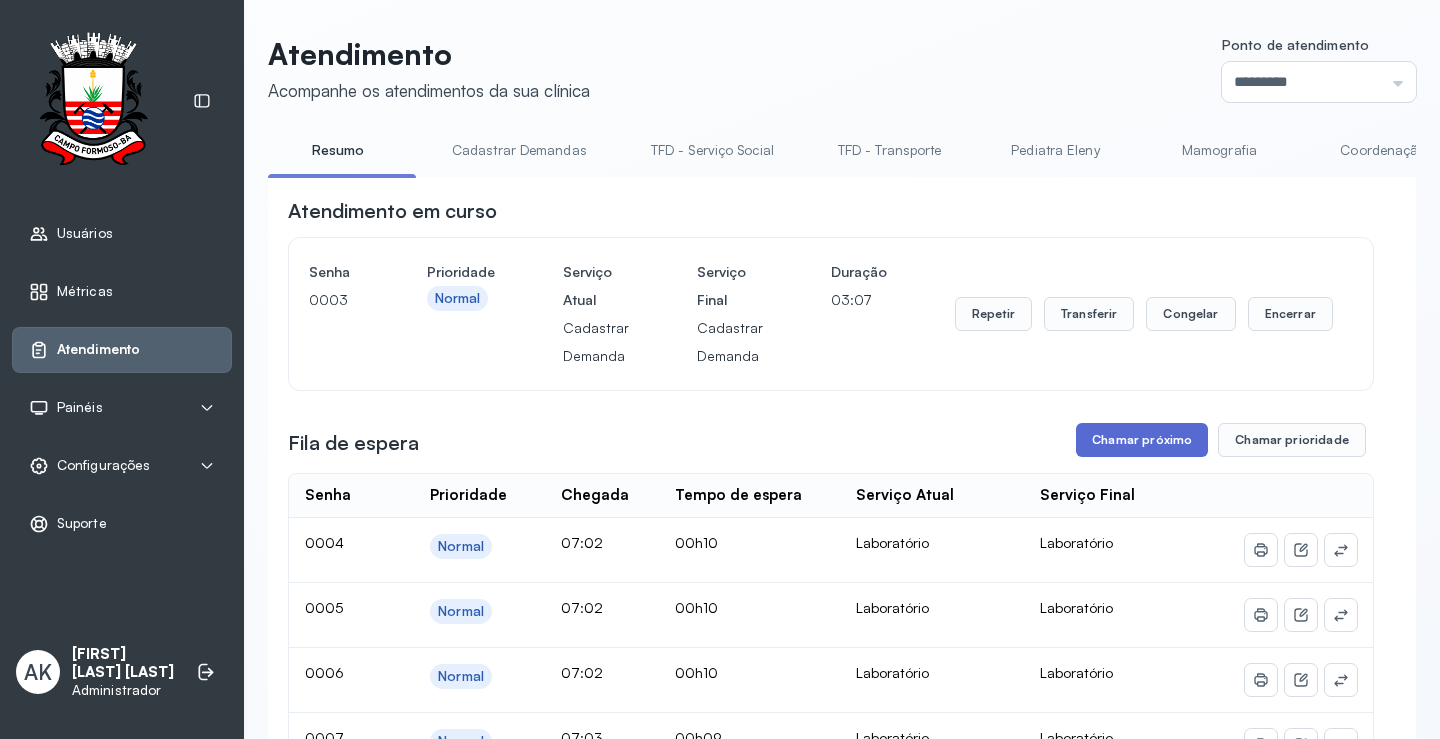 click on "Chamar próximo" at bounding box center (1142, 440) 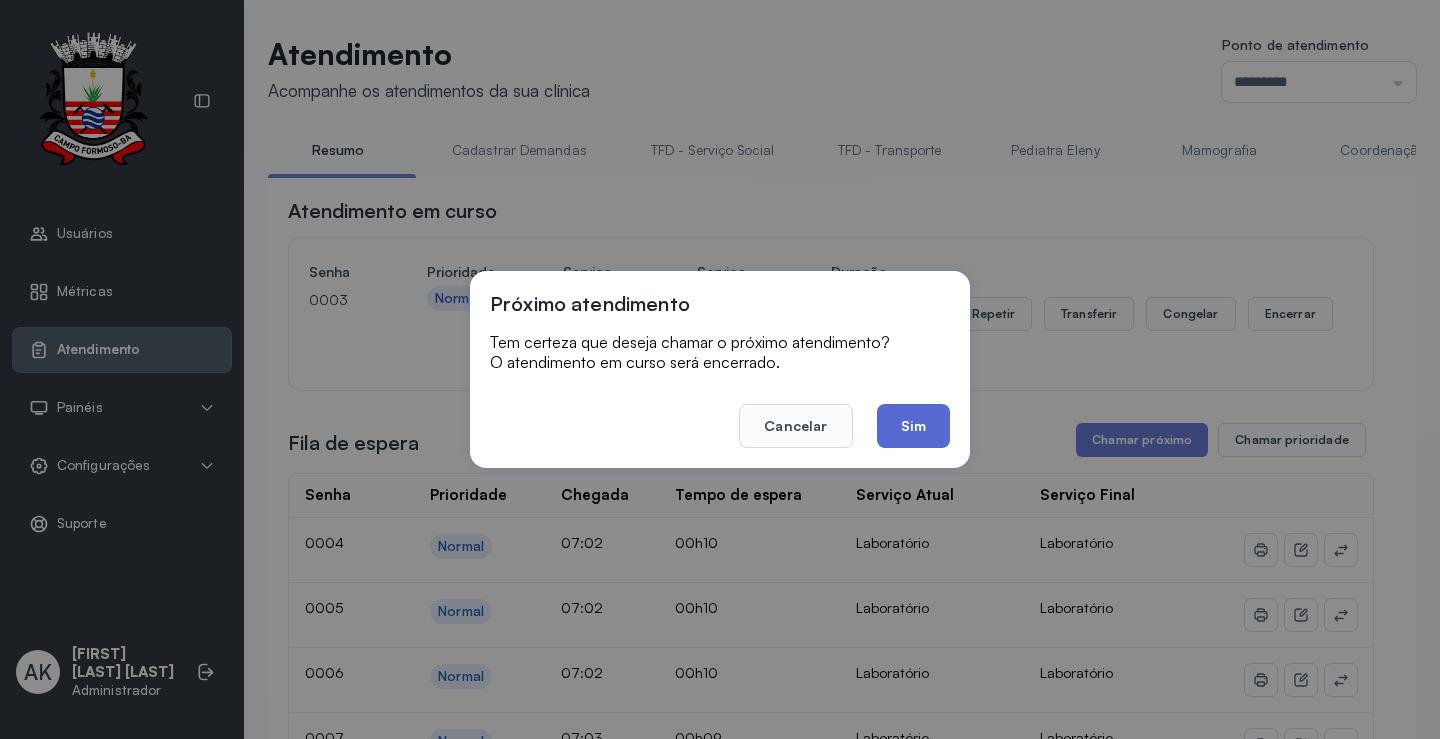 click on "Sim" 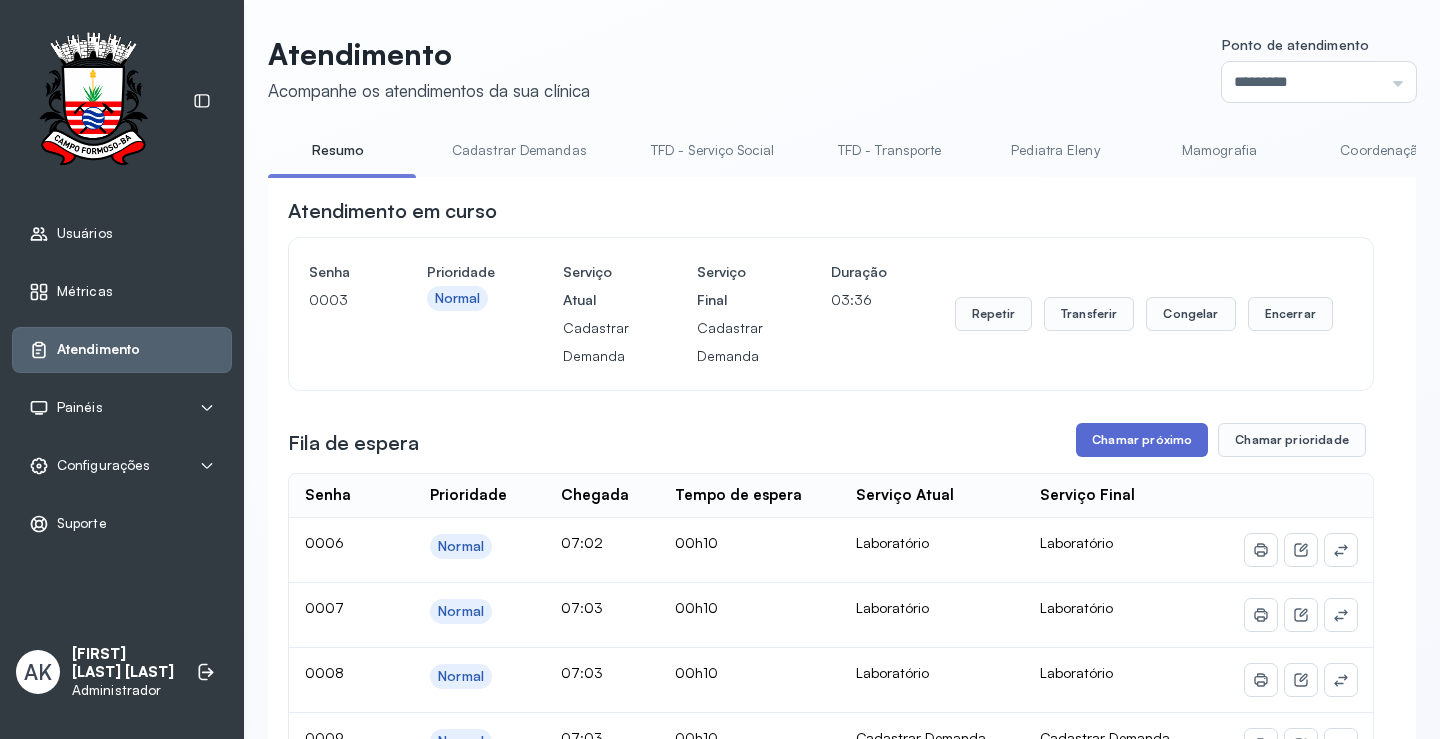 click on "Chamar próximo" at bounding box center (1142, 440) 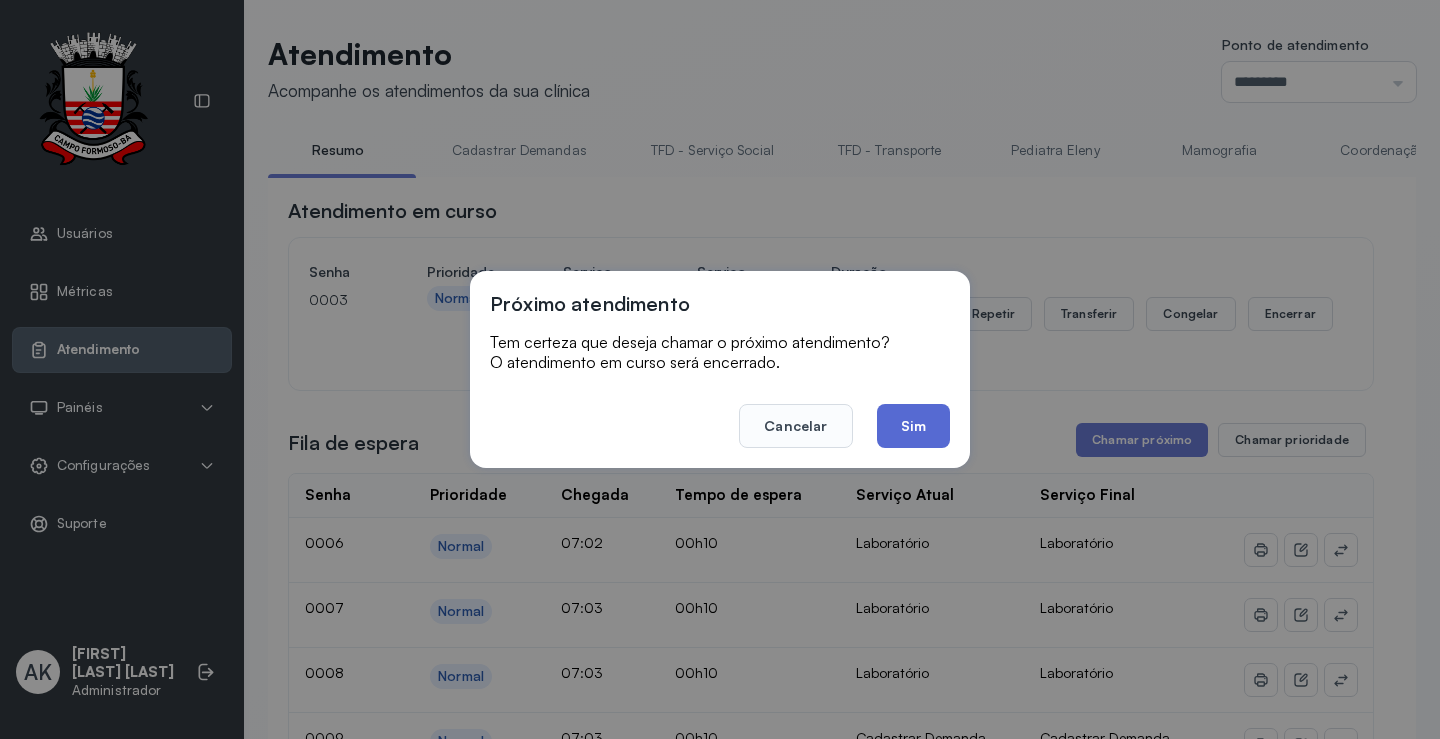 click on "Sim" 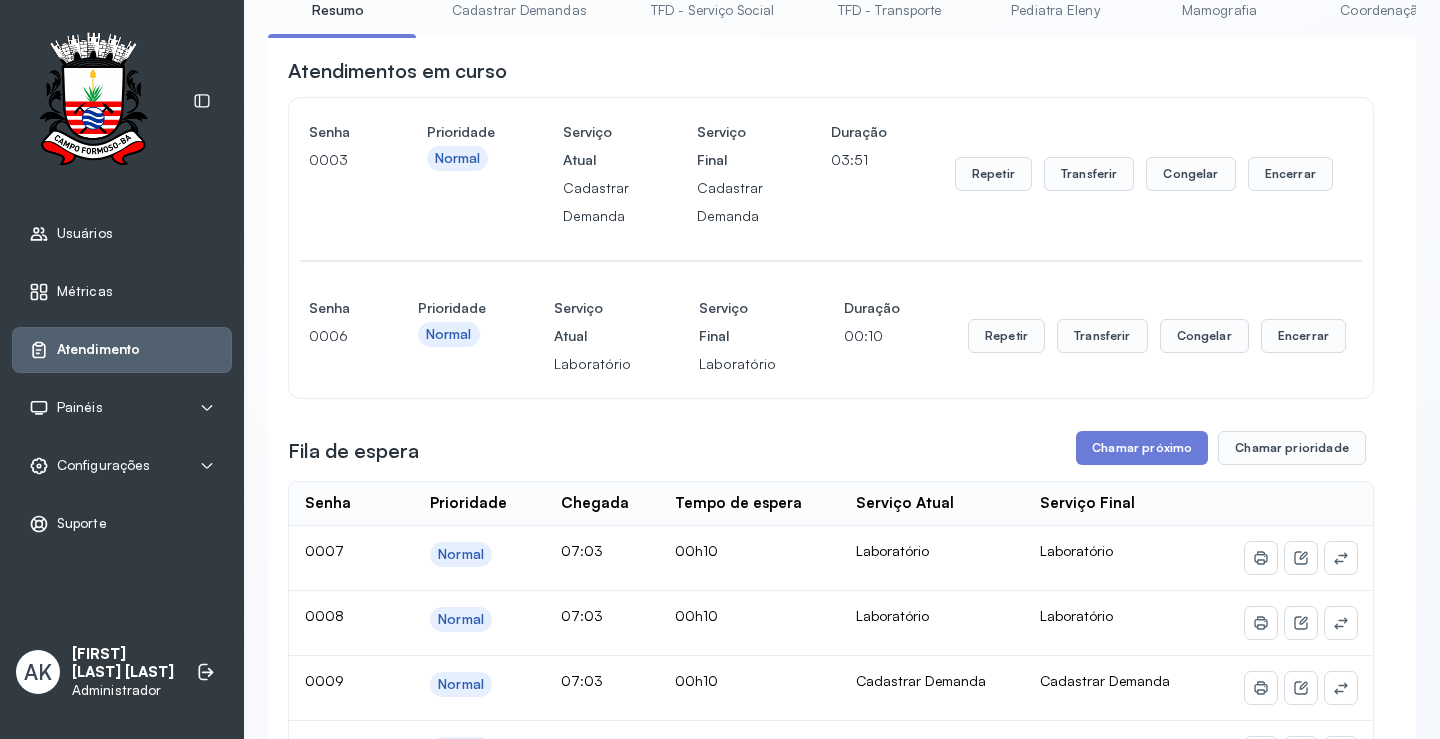 scroll, scrollTop: 0, scrollLeft: 0, axis: both 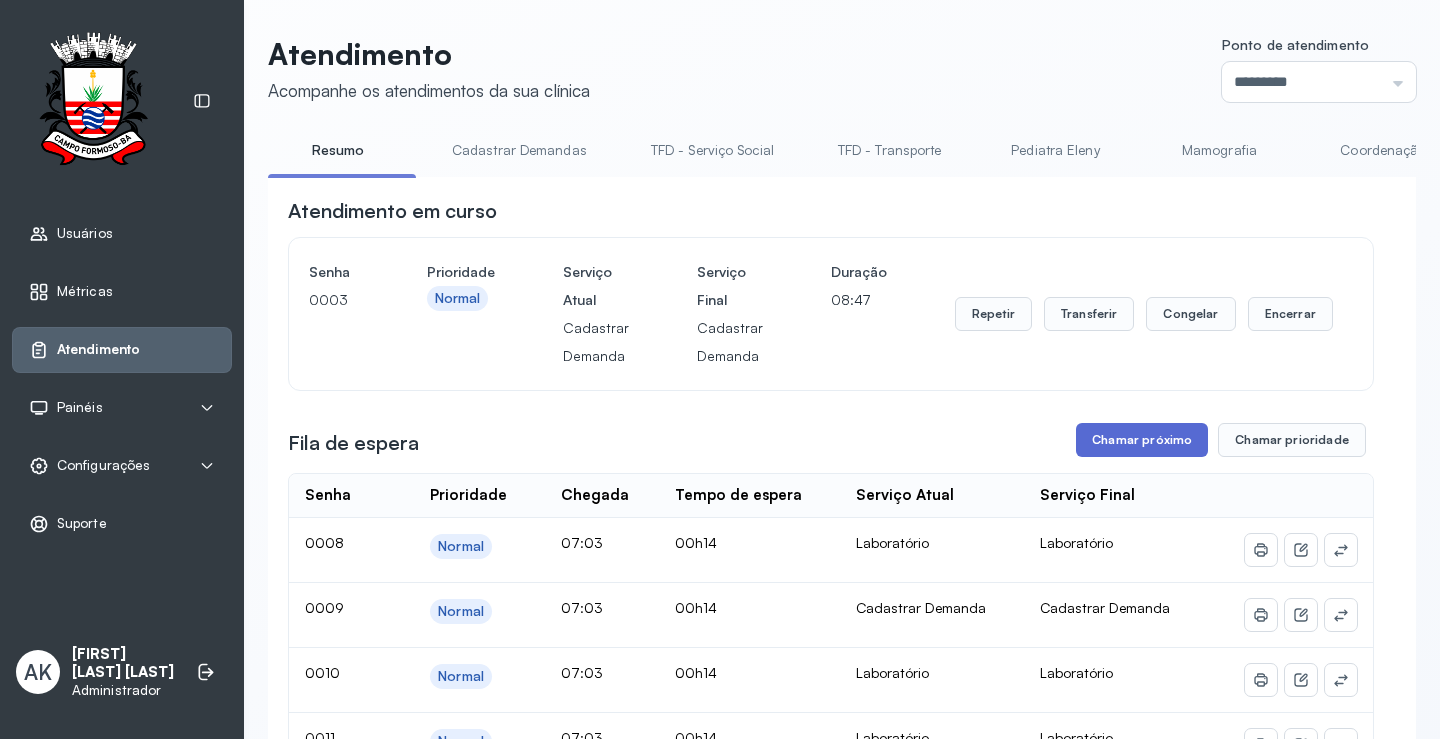 click on "Chamar próximo" at bounding box center [1142, 440] 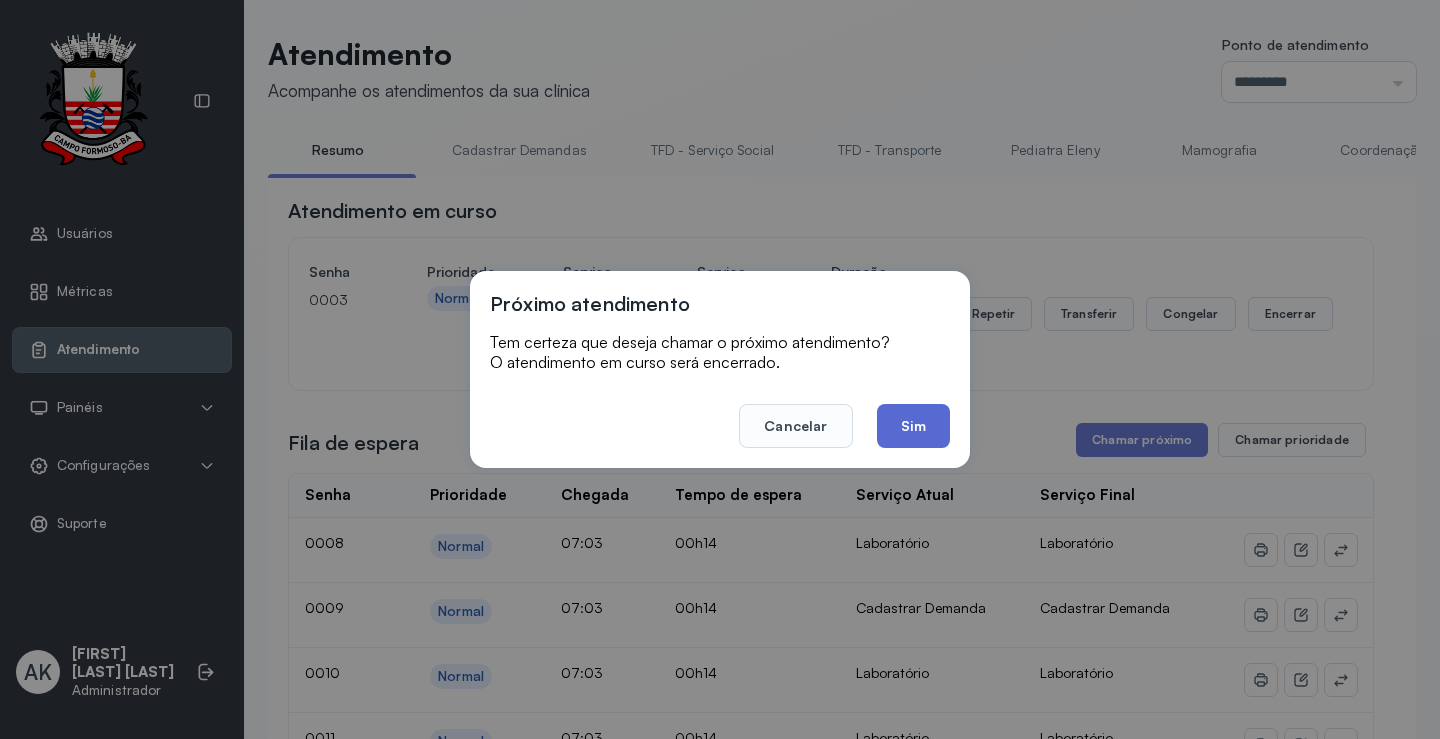 click on "Sim" 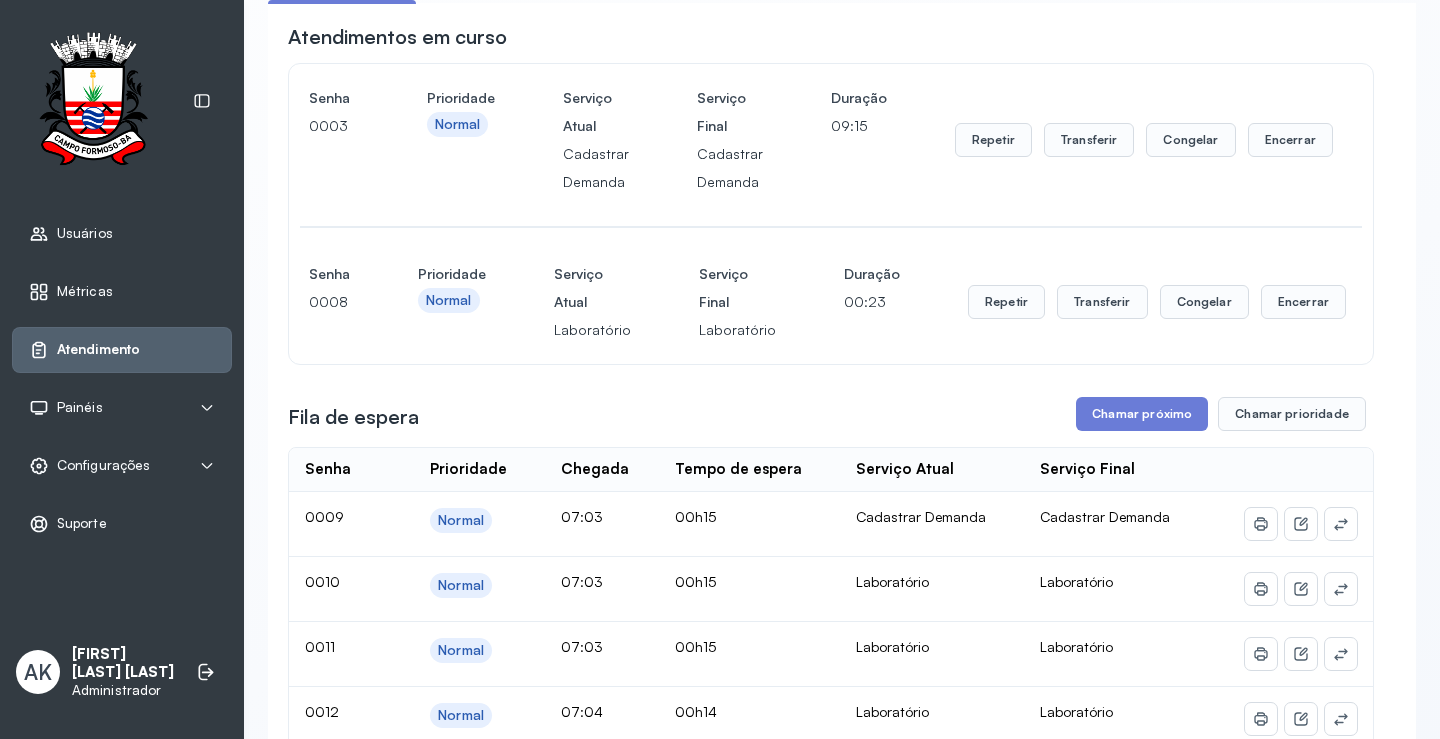 scroll, scrollTop: 200, scrollLeft: 0, axis: vertical 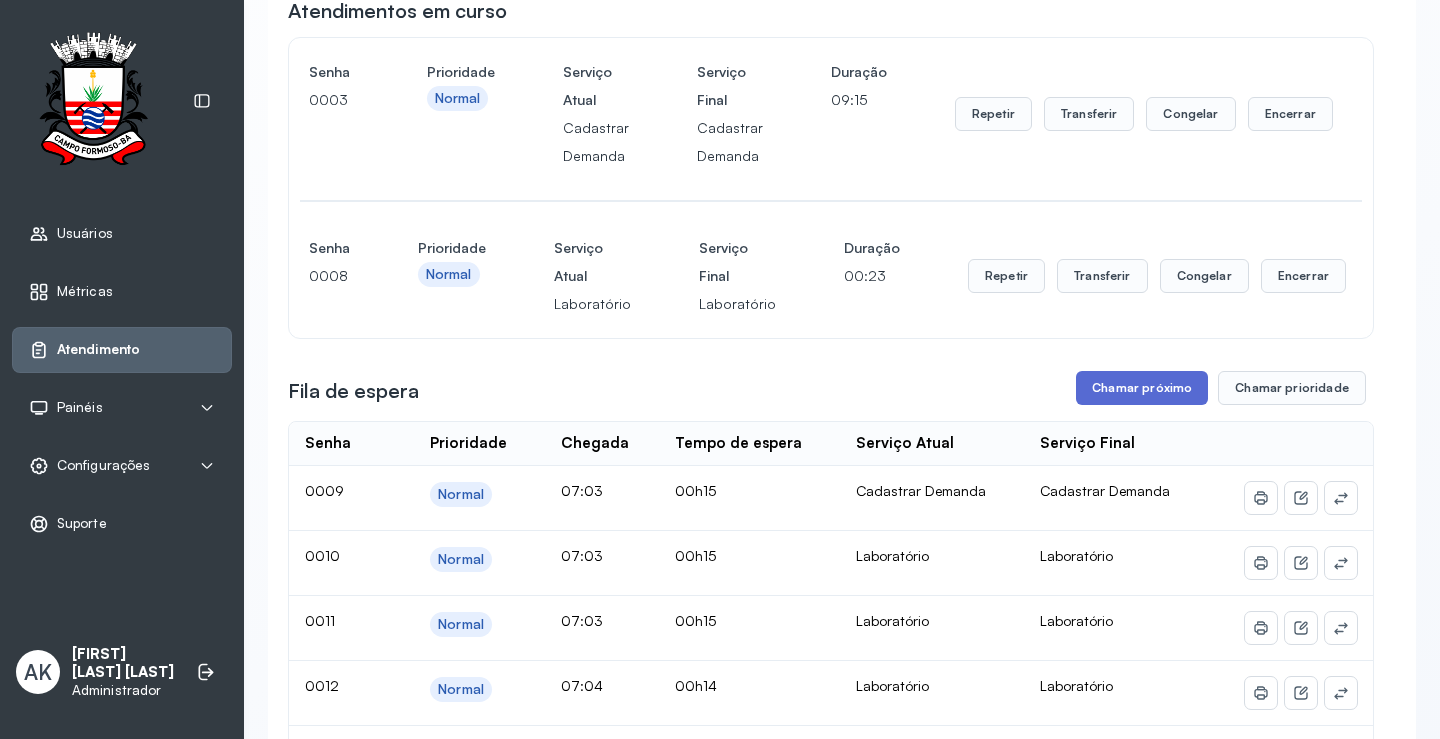 click on "Chamar próximo" at bounding box center [1142, 388] 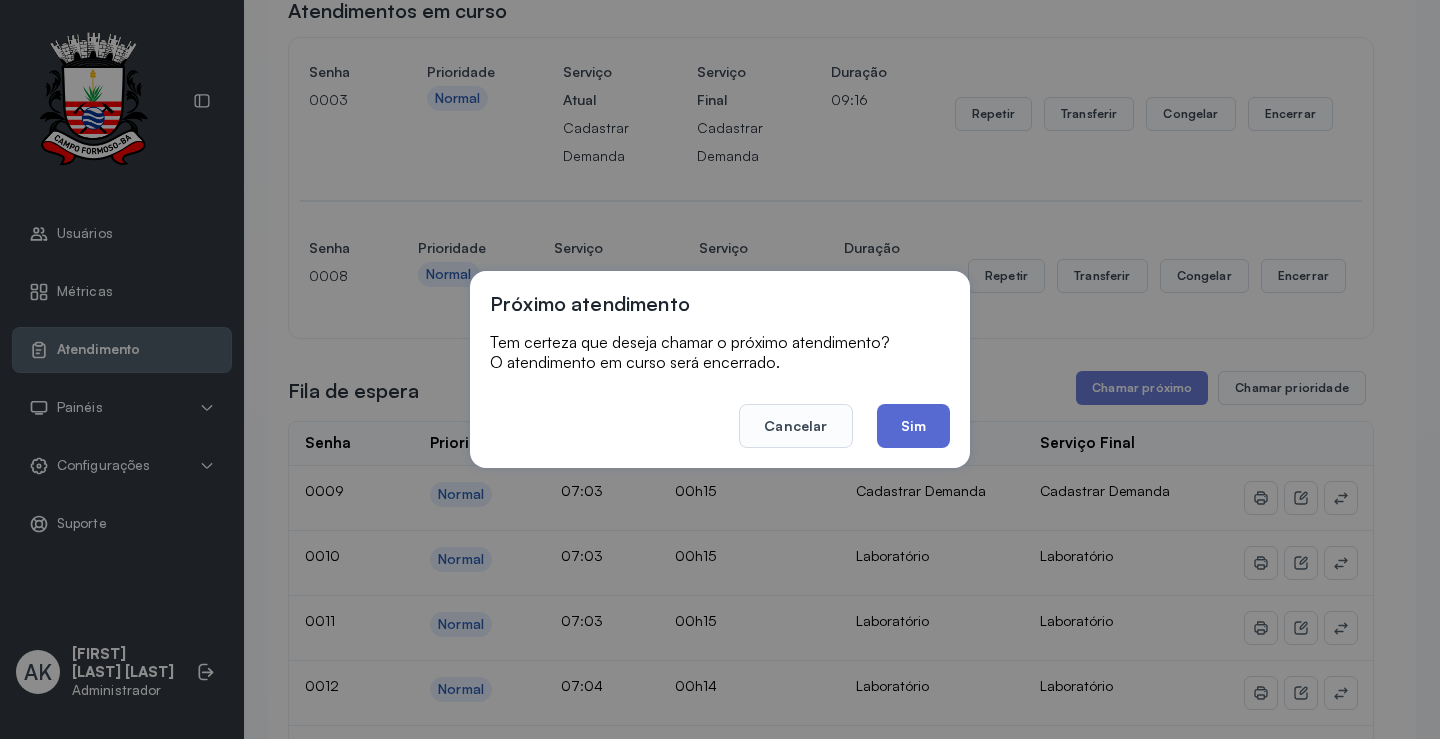 click on "Sim" 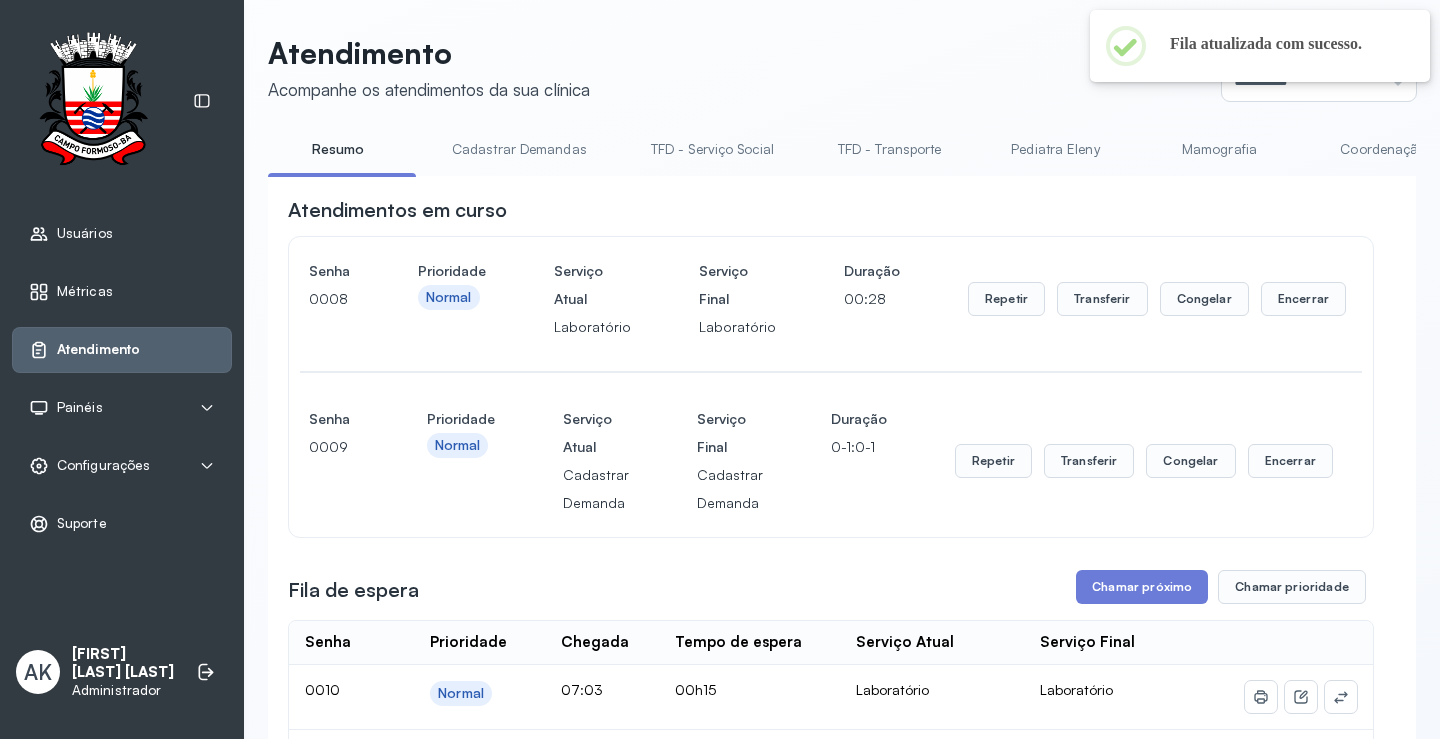 scroll, scrollTop: 200, scrollLeft: 0, axis: vertical 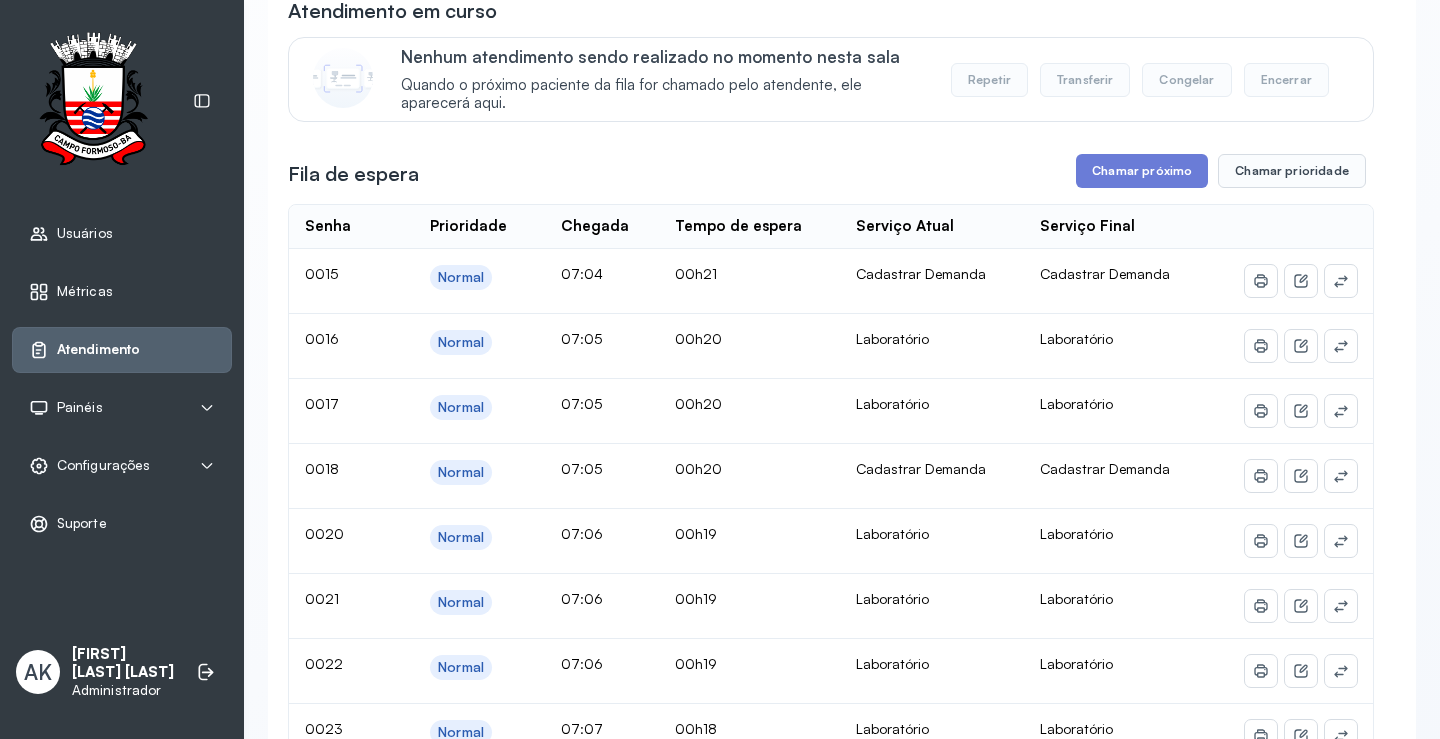 click on "Atendimento em curso Nenhum atendimento sendo realizado no momento nesta sala Quando o próximo paciente da fila for chamado pelo atendente, ele aparecerá aqui. Repetir Transferir Congelar Encerrar Fila de espera Chamar próximo Chamar prioridade Senha    Prioridade  Chegada  Tempo de espera  Serviço Atual  Serviço Final    0015 Normal 07:04 00h21 Cadastrar Demanda Cadastrar Demanda 0016 Normal 07:05 00h20 Laboratório Laboratório 0017 Normal 07:05 00h20 Laboratório Laboratório 0018 Normal 07:05 00h20 Cadastrar Demanda Cadastrar Demanda 0020 Normal 07:06 00h19 Laboratório Laboratório 0021 Normal 07:06 00h19 Laboratório Laboratório 0022 Normal 07:06 00h19 Laboratório Laboratório 0023 Normal 07:07 00h18 Laboratório Laboratório 0024 Normal 07:07 00h18 Laboratório Laboratório 0025 Normal 07:07 00h18 Laboratório Laboratório 0026 Normal 07:08 00h17 Laboratório Laboratório 0027 Normal 07:08 00h17 Laboratório Laboratório 0028 Normal 07:08 00h17 Laboratório Laboratório 0029 Prioridade 07:08 | |" at bounding box center (831, 1471) 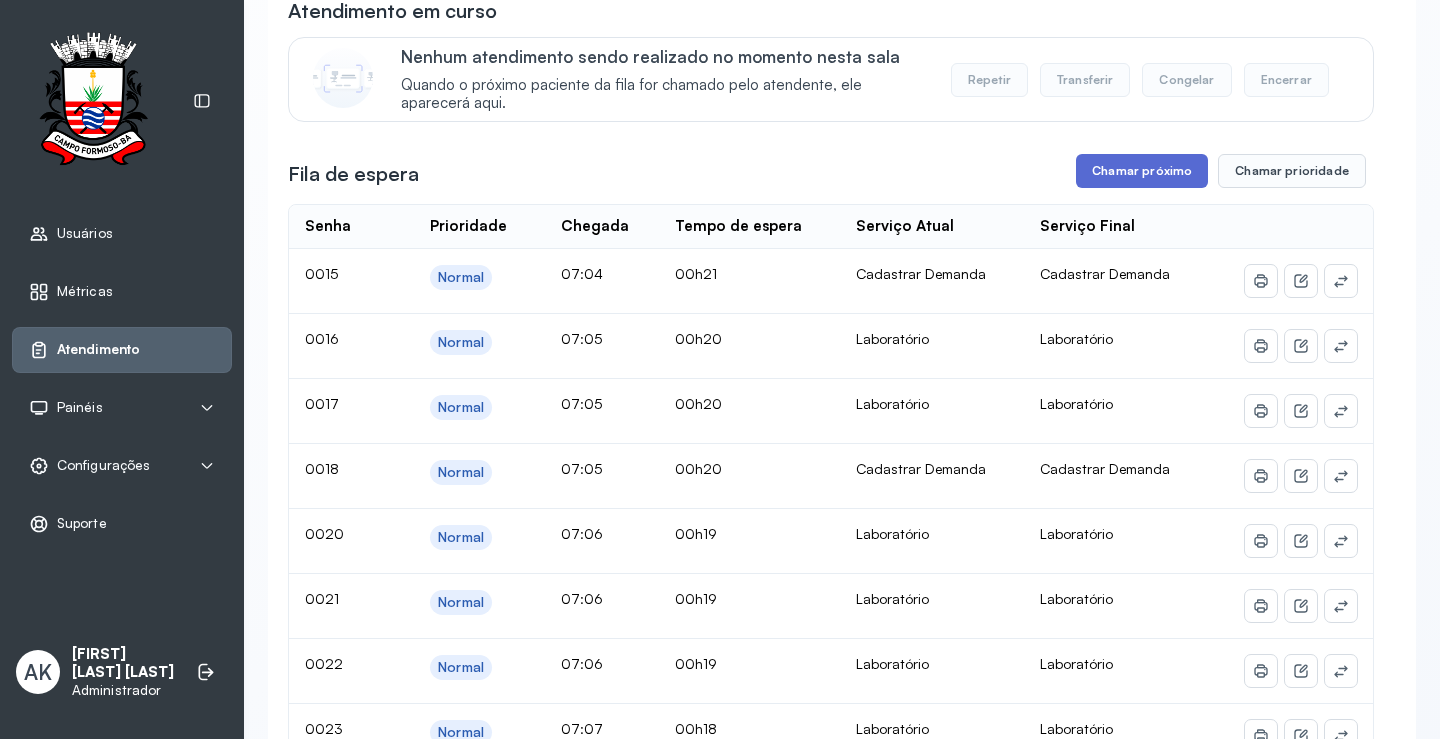 click on "Chamar próximo" at bounding box center (1142, 171) 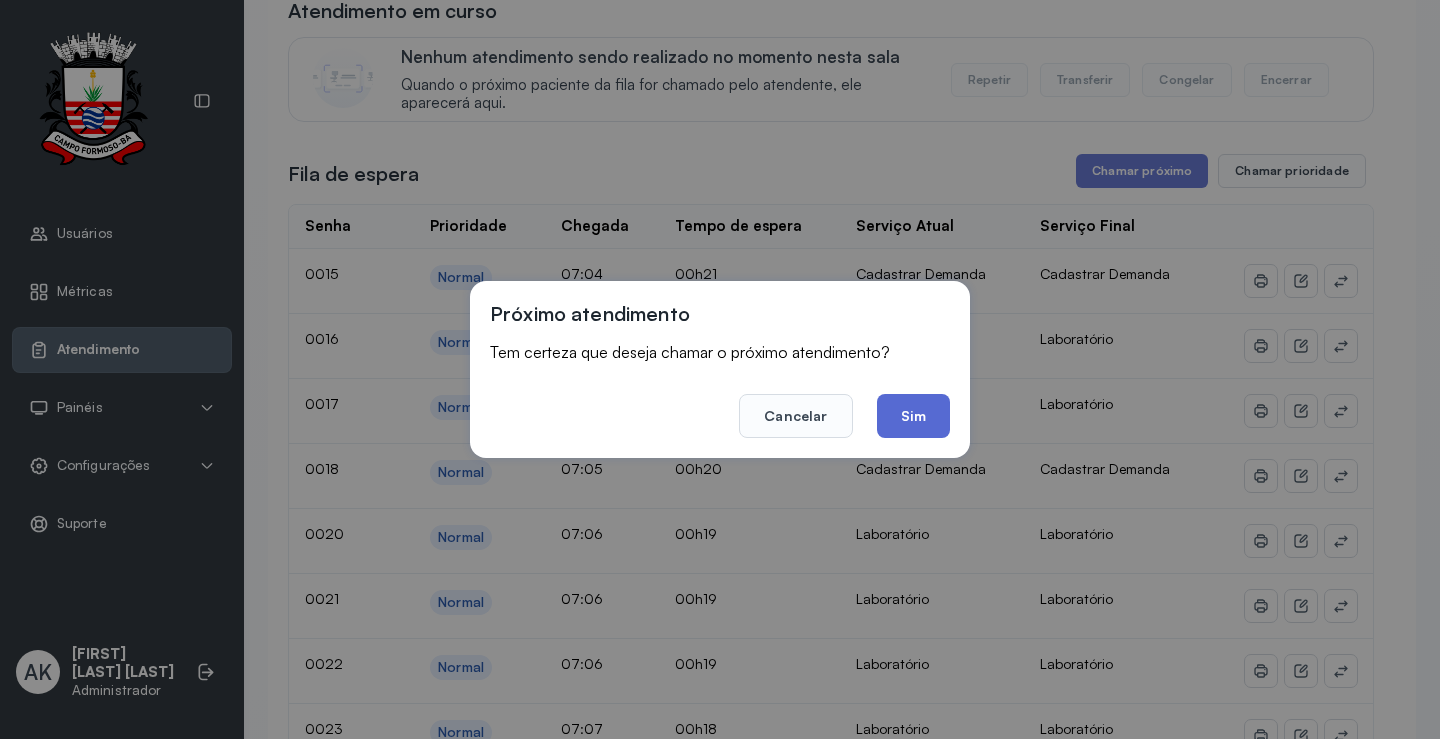 click on "Sim" 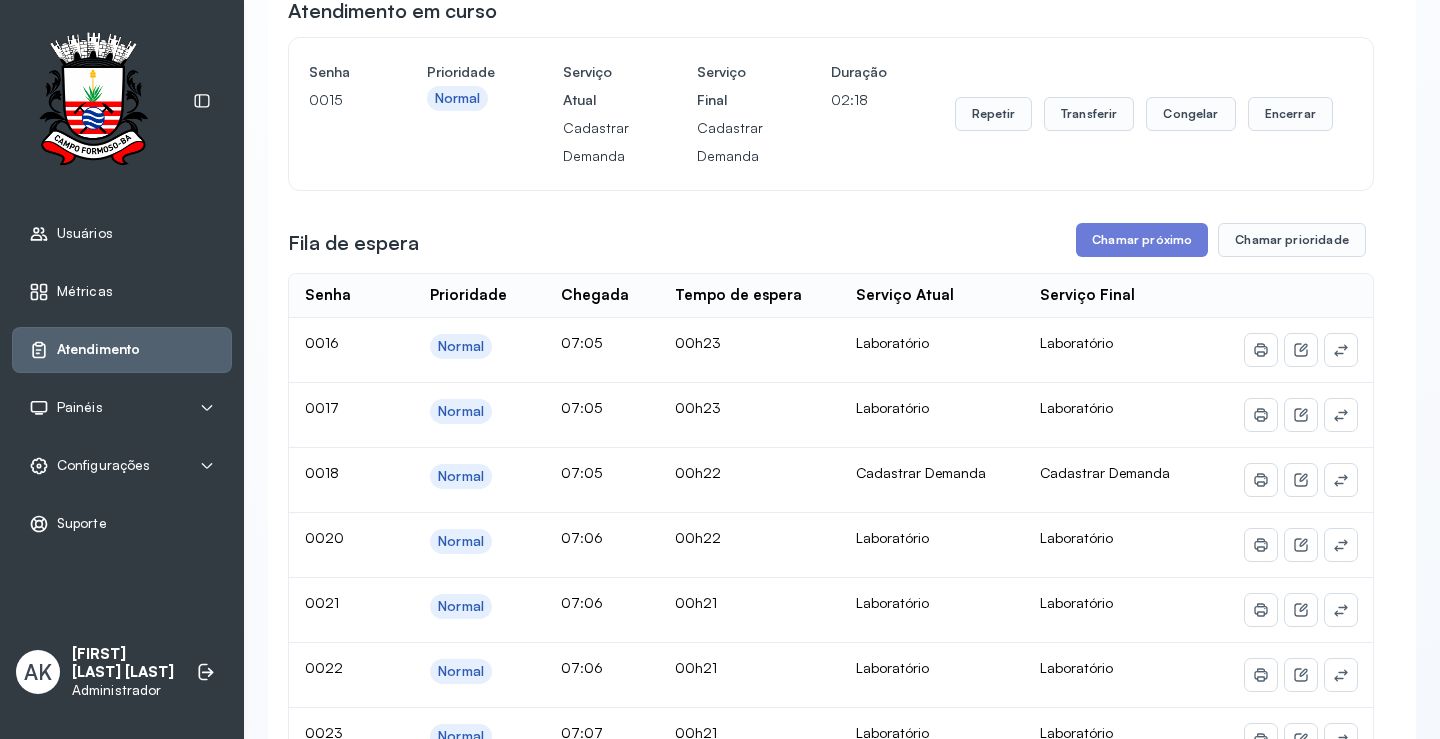 scroll, scrollTop: 0, scrollLeft: 0, axis: both 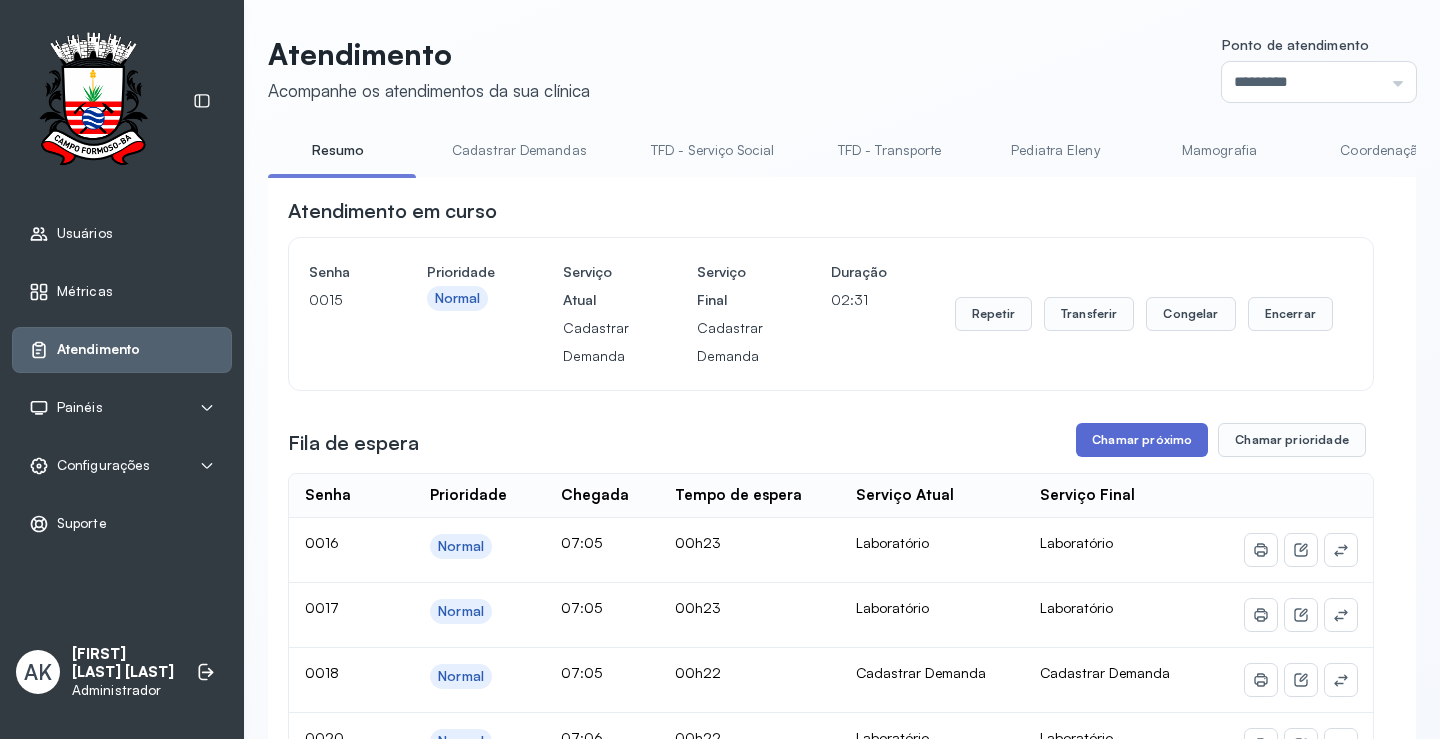 click on "Chamar próximo" at bounding box center [1142, 440] 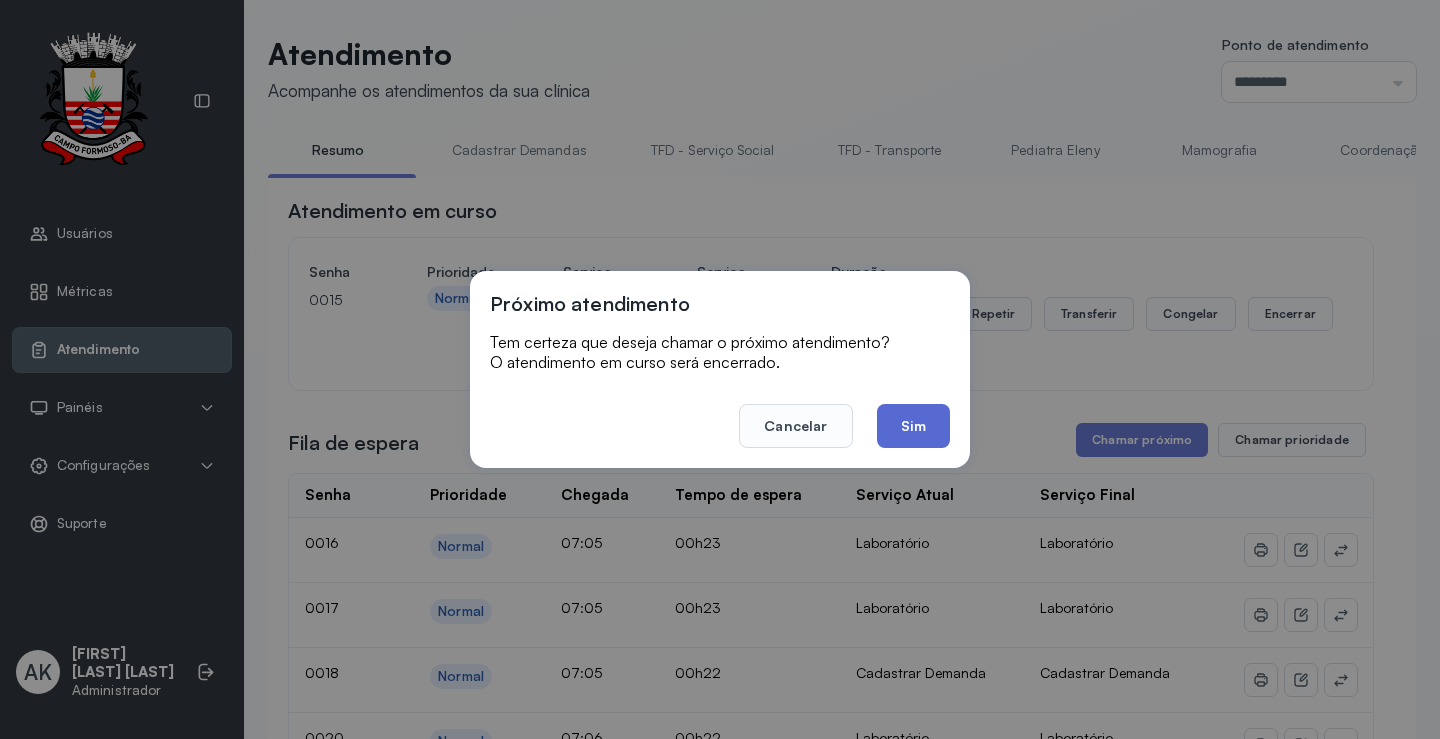 click on "Sim" 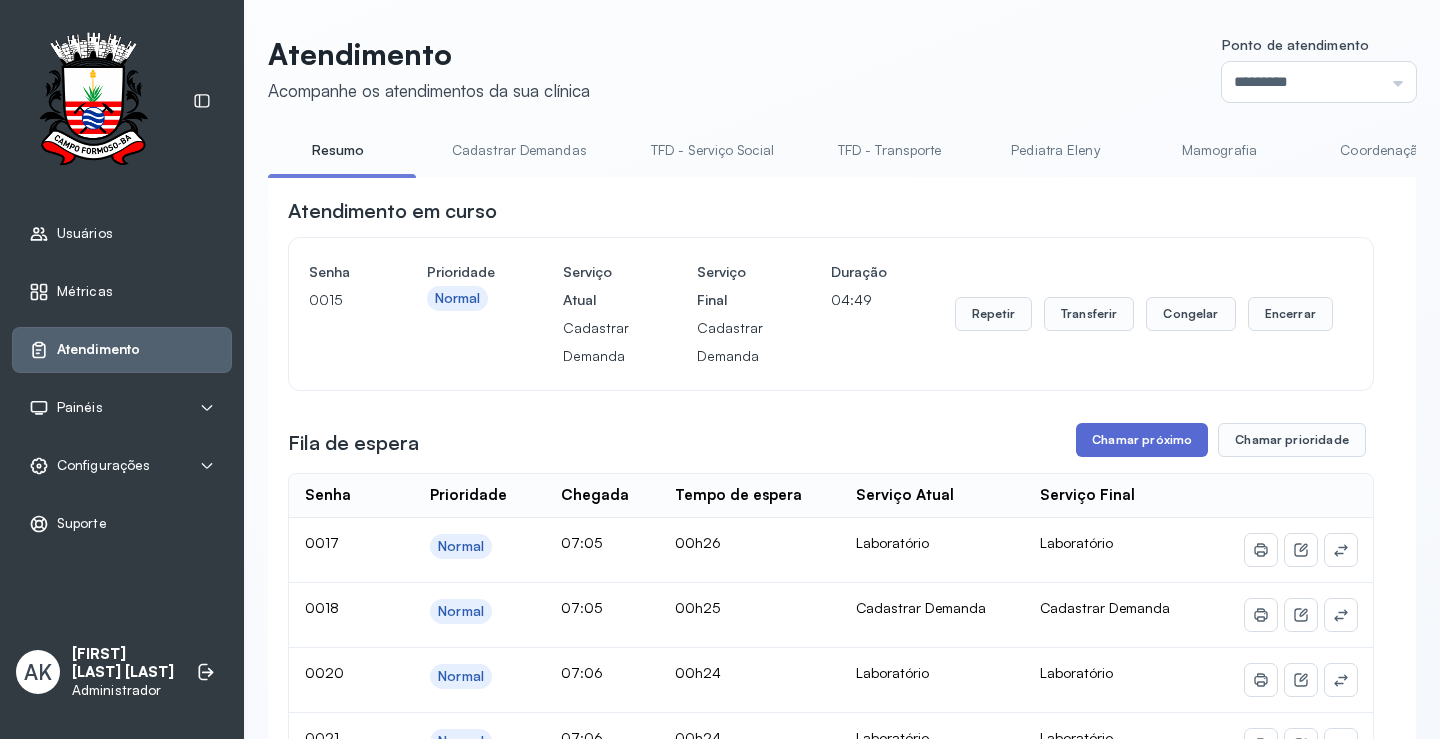 click on "Chamar próximo" at bounding box center (1142, 440) 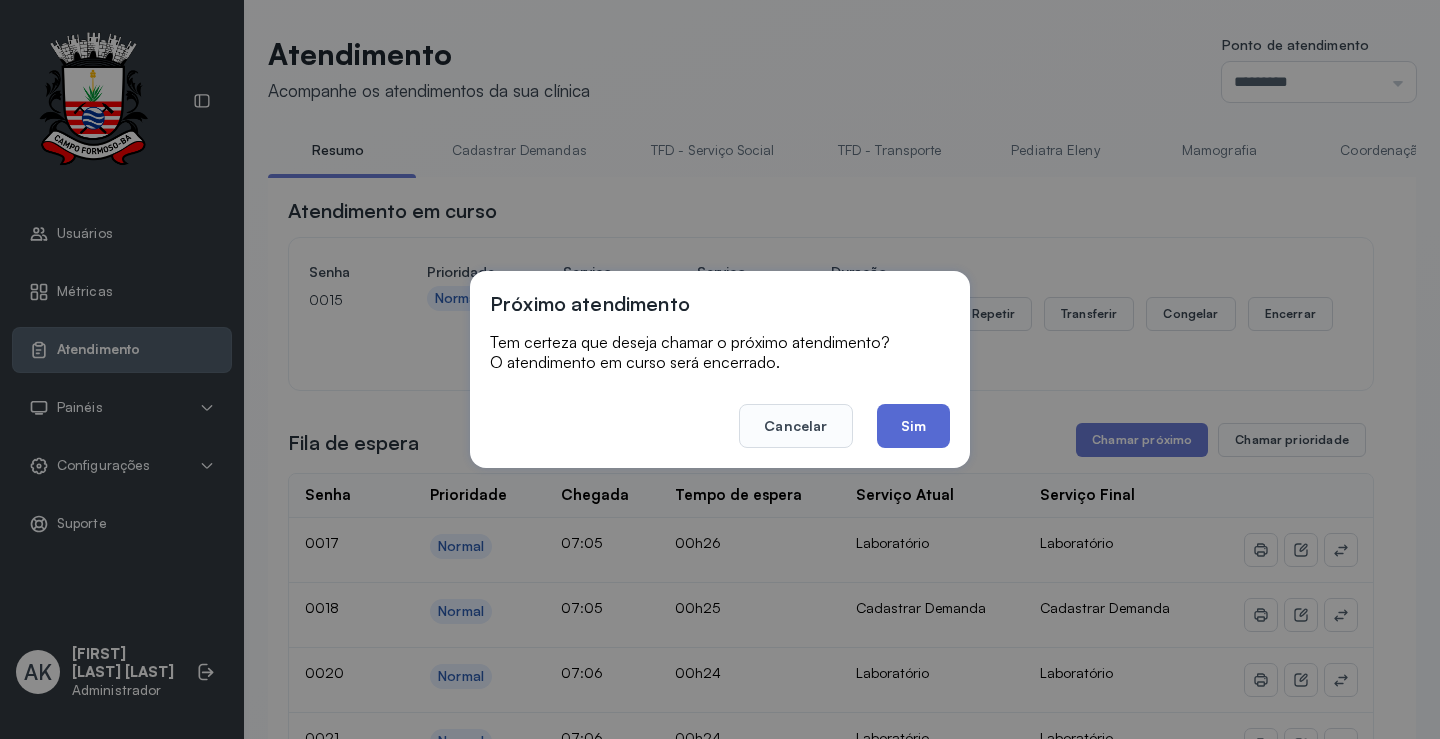 click on "Sim" 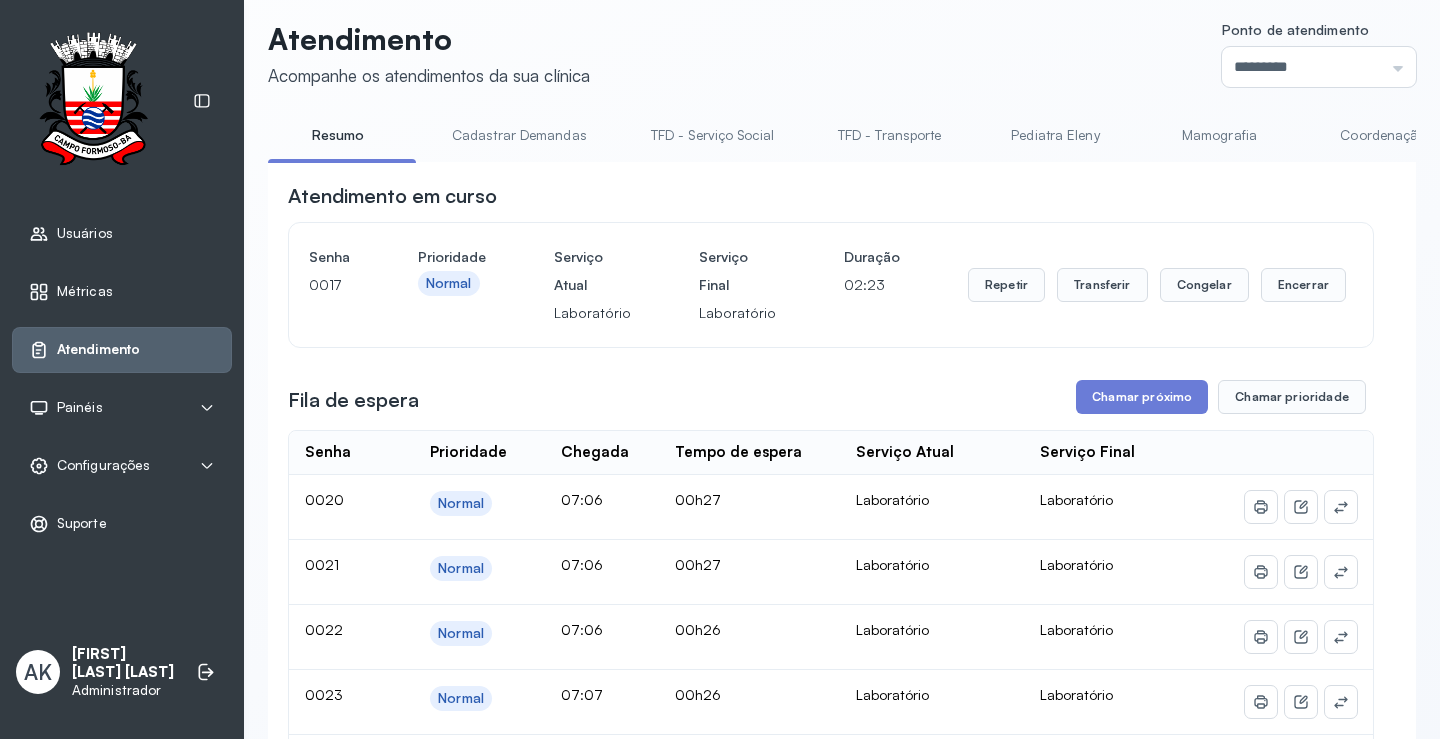 scroll, scrollTop: 0, scrollLeft: 0, axis: both 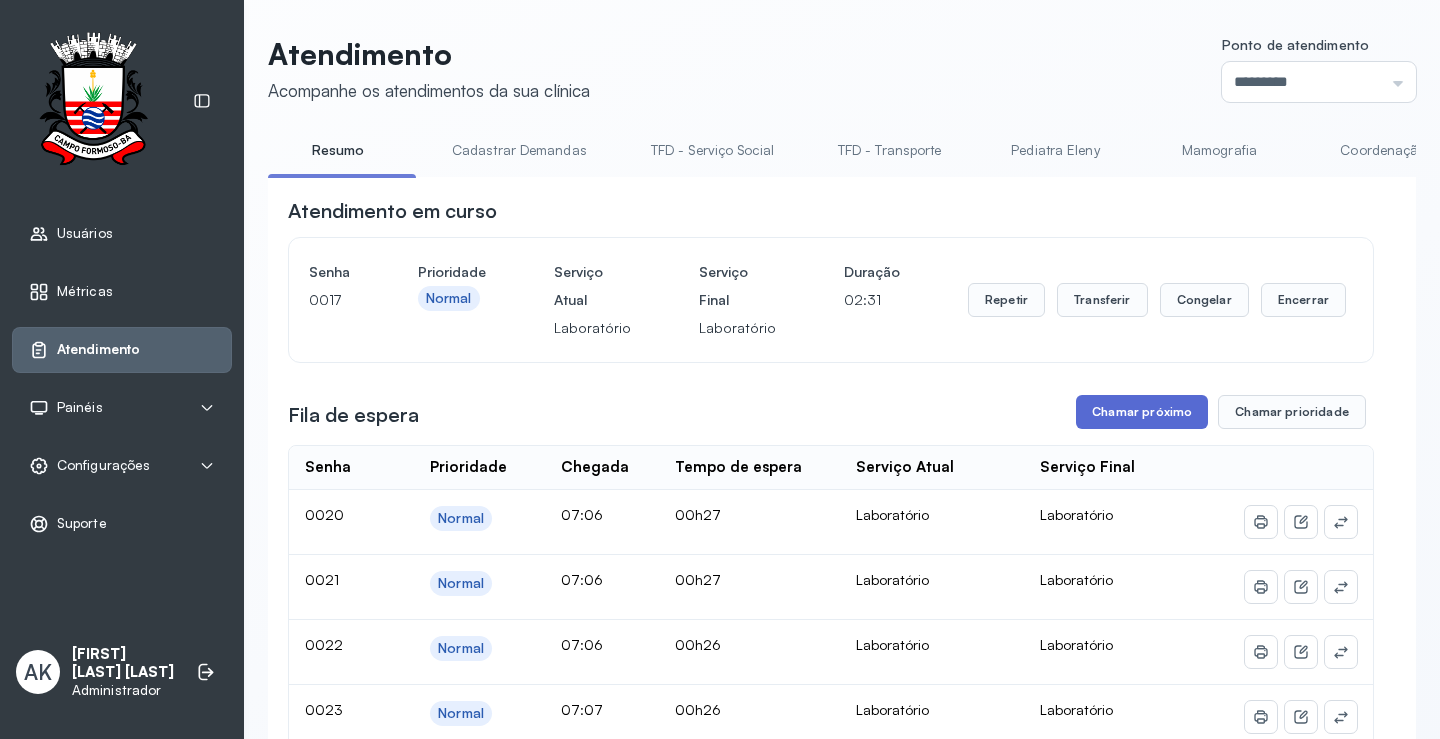 click on "Chamar próximo" at bounding box center (1142, 412) 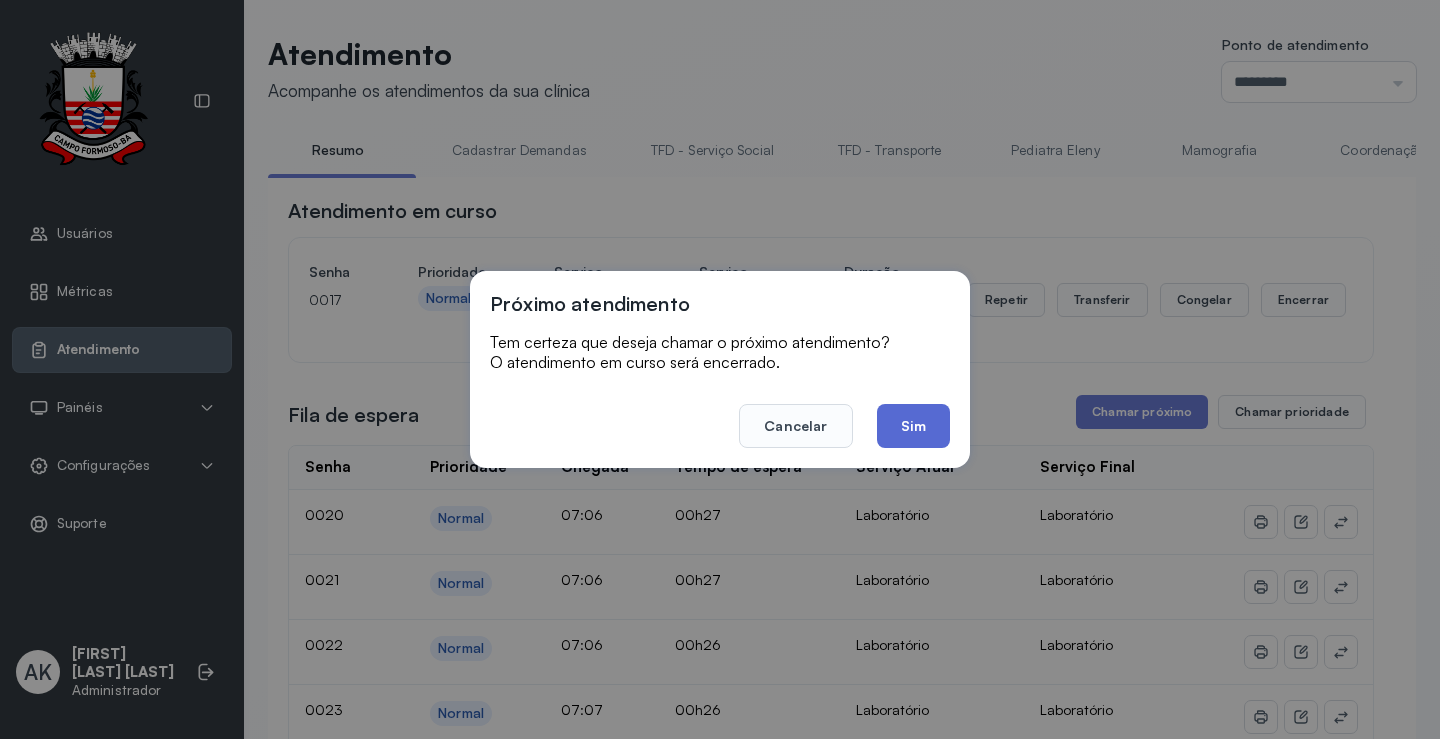 click on "Sim" 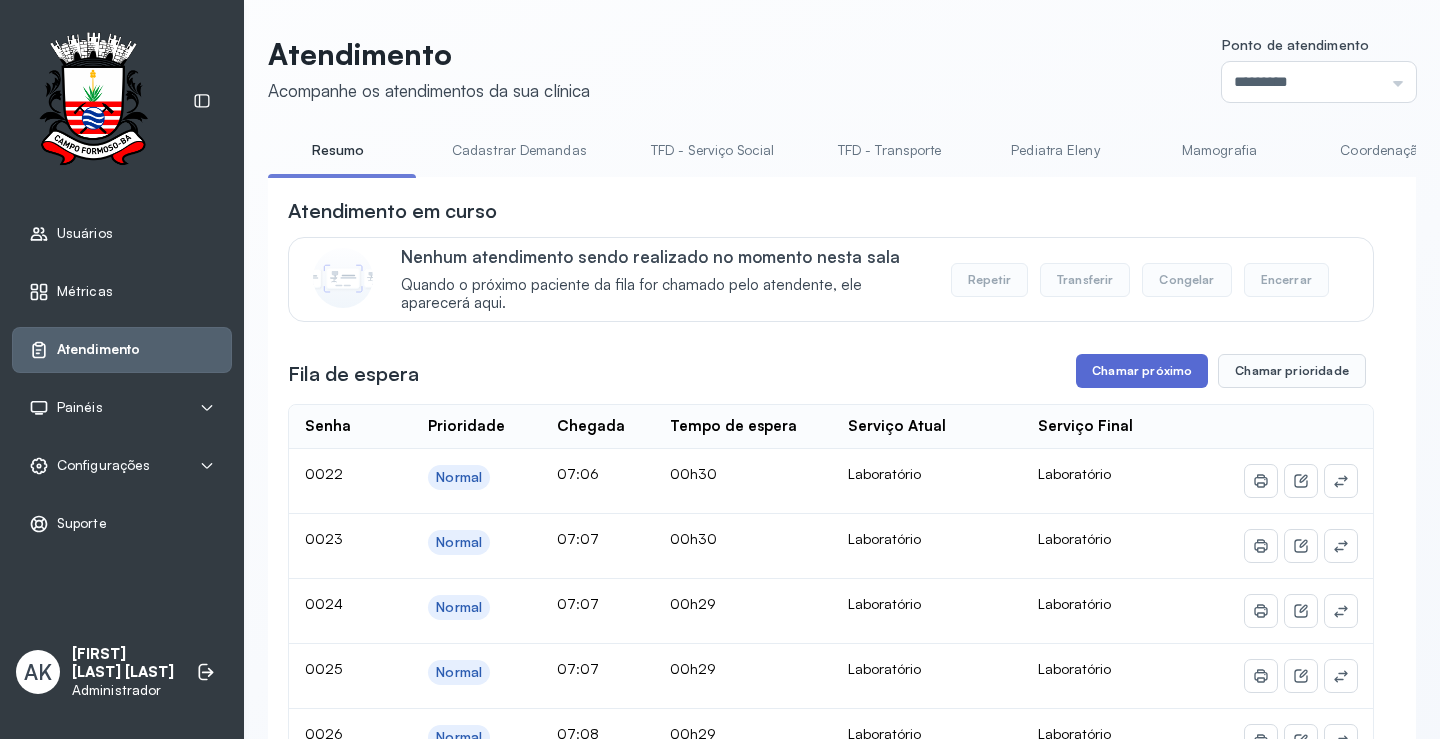 click on "Chamar próximo" at bounding box center [1142, 371] 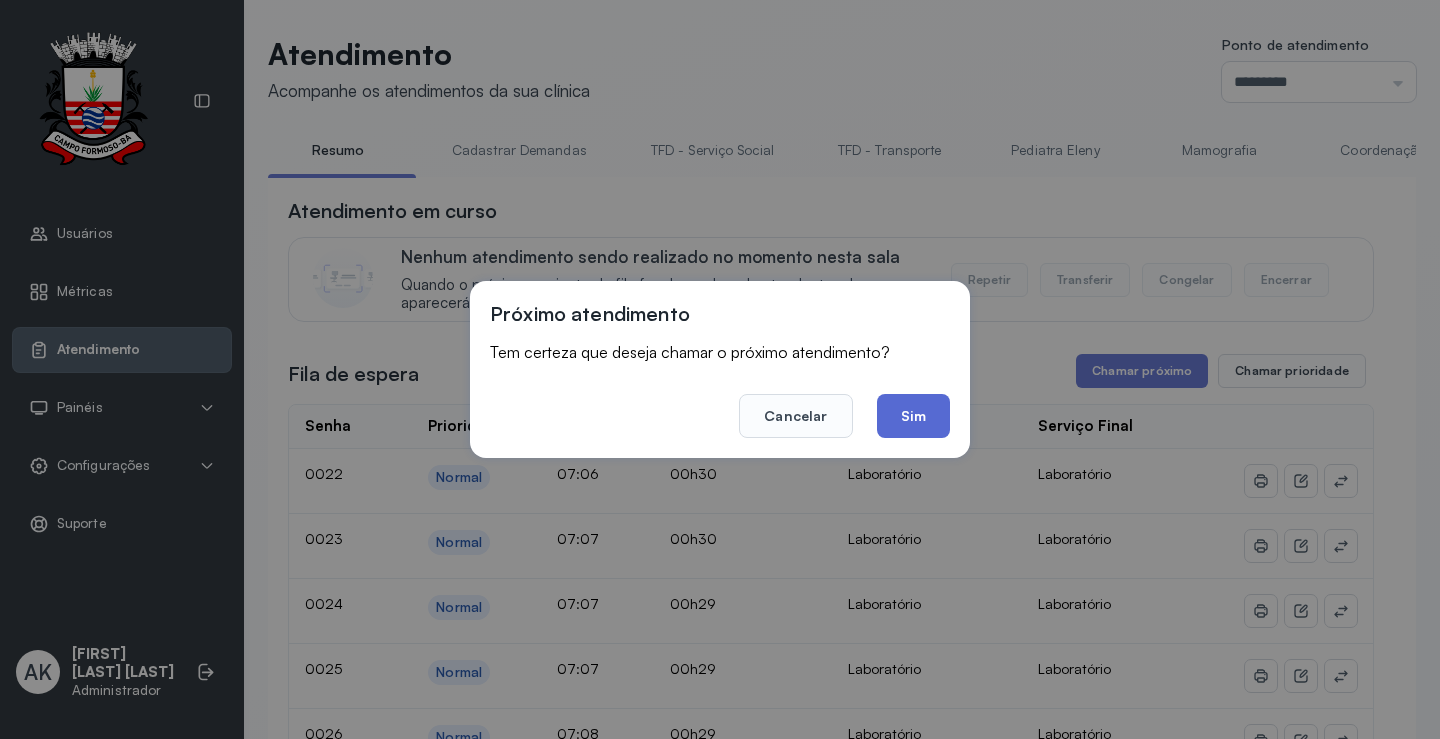 click on "Sim" 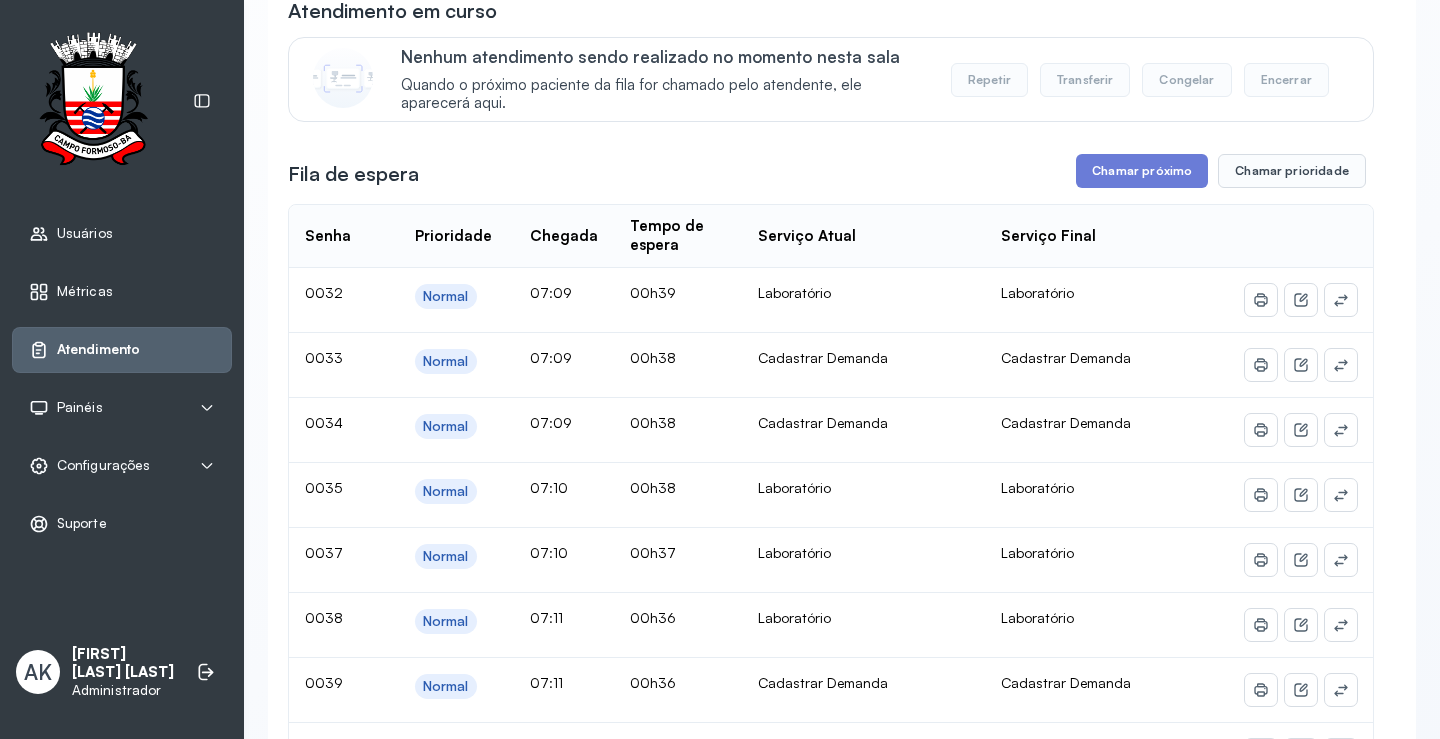 scroll, scrollTop: 0, scrollLeft: 0, axis: both 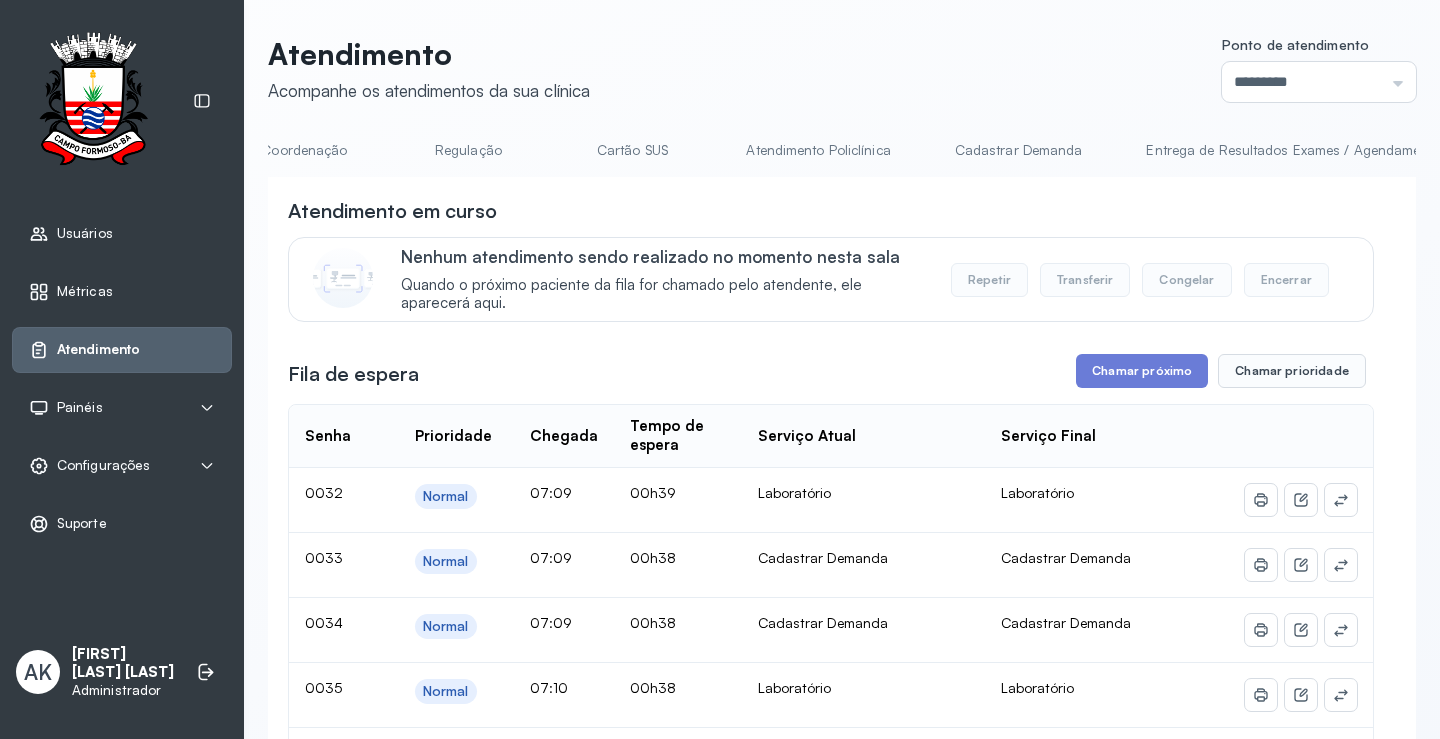 click on "Cartão SUS" at bounding box center (632, 150) 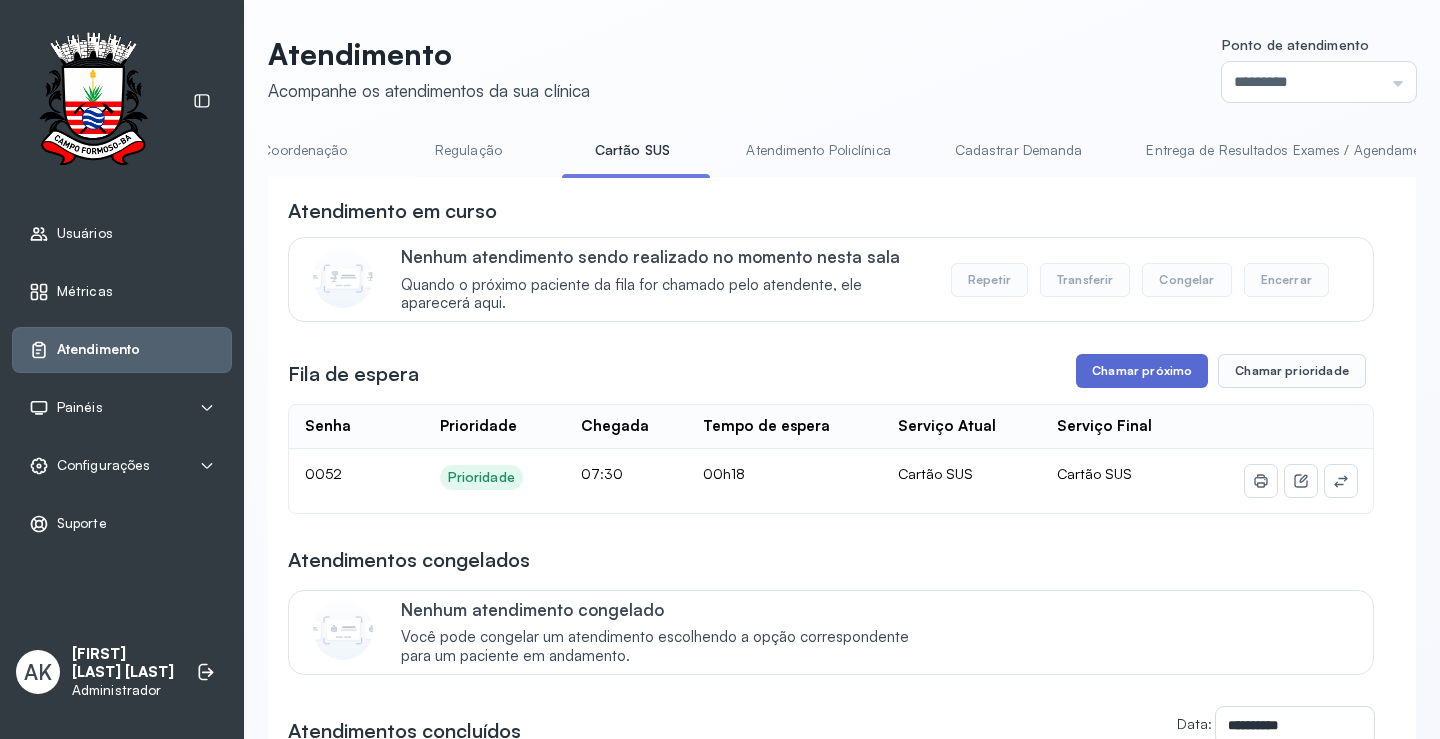 click on "Chamar próximo" at bounding box center (1142, 371) 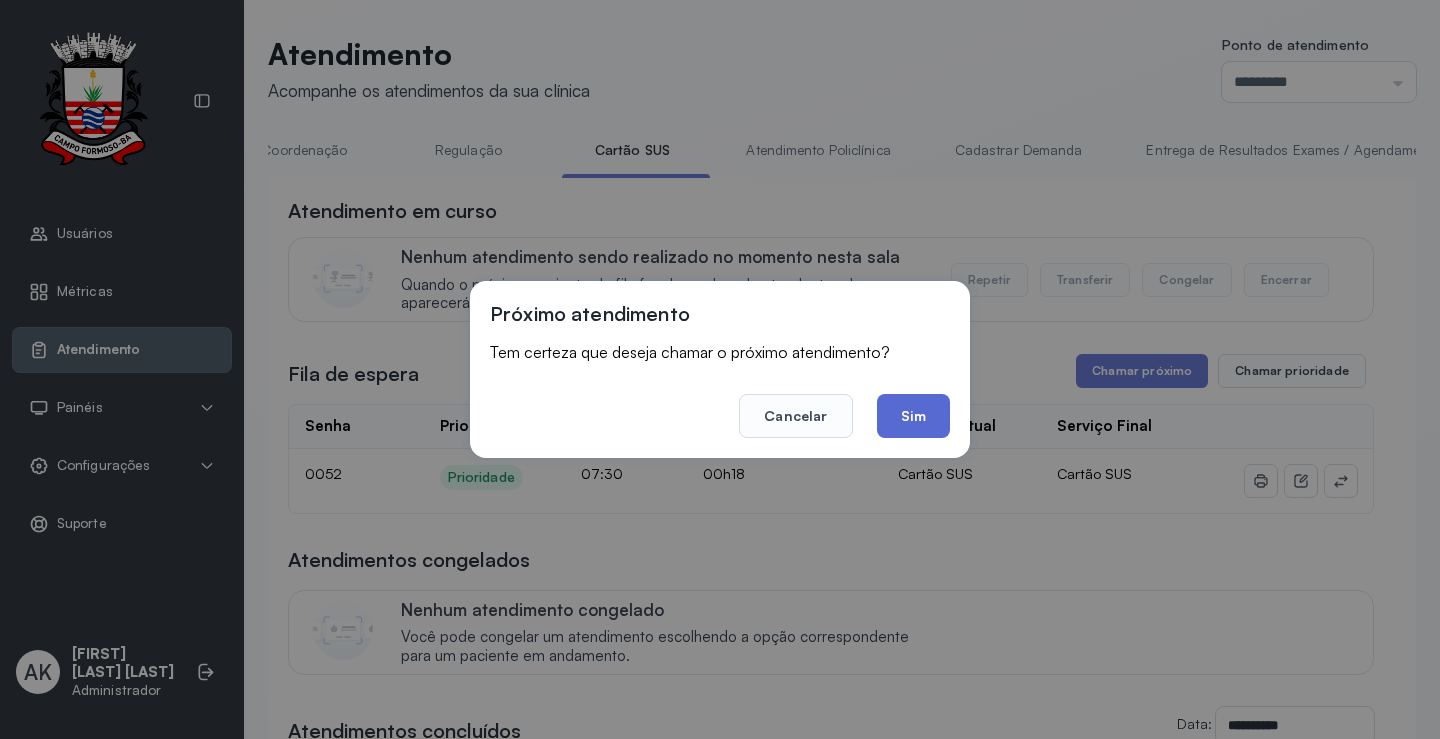 click on "Sim" 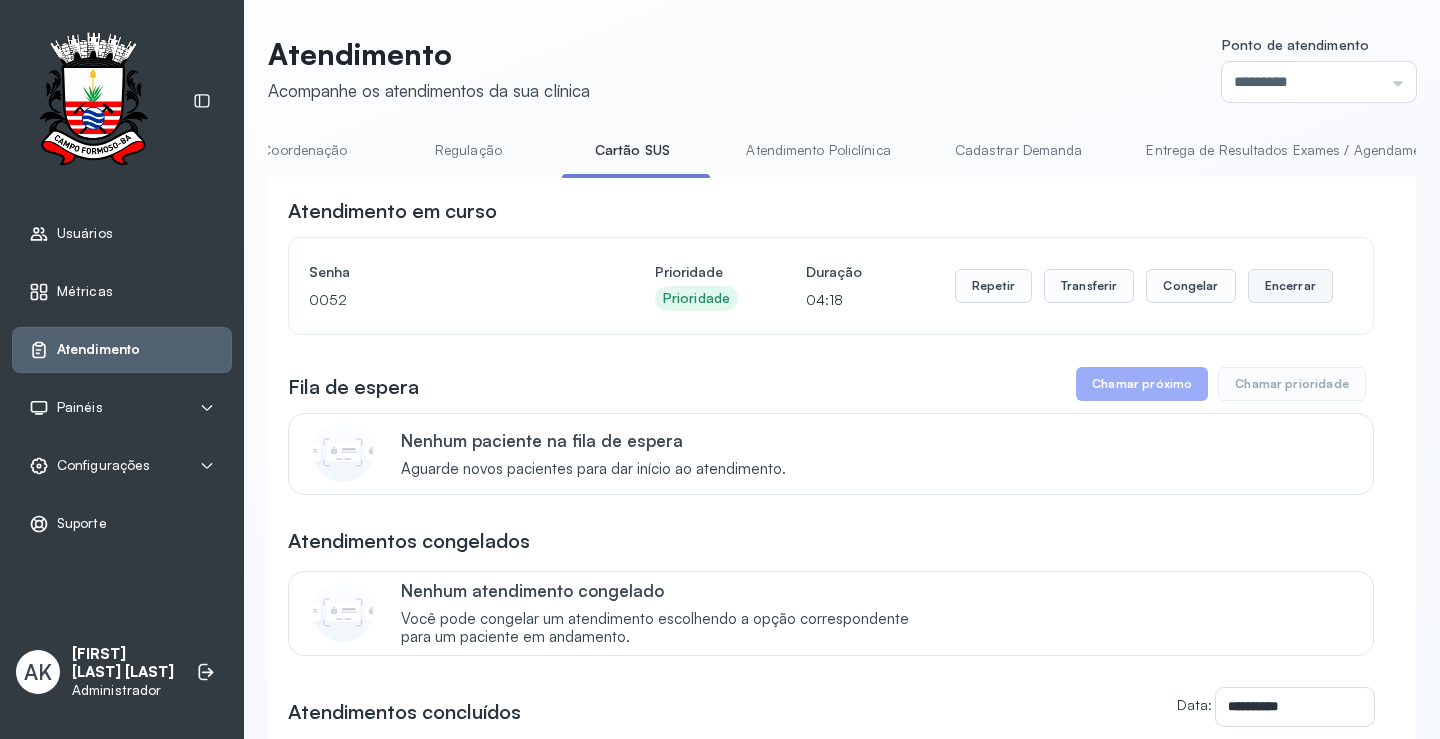 click on "Encerrar" at bounding box center [1290, 286] 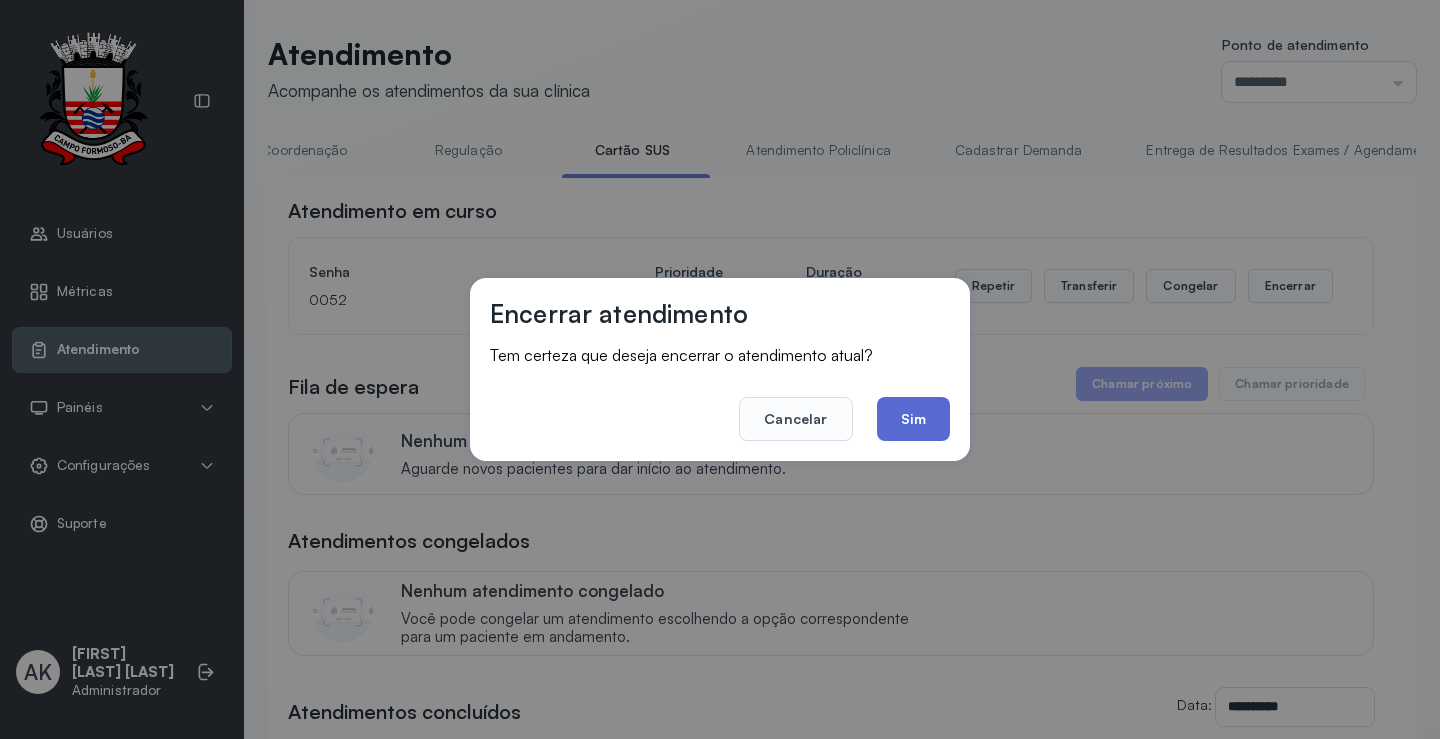 click on "Sim" 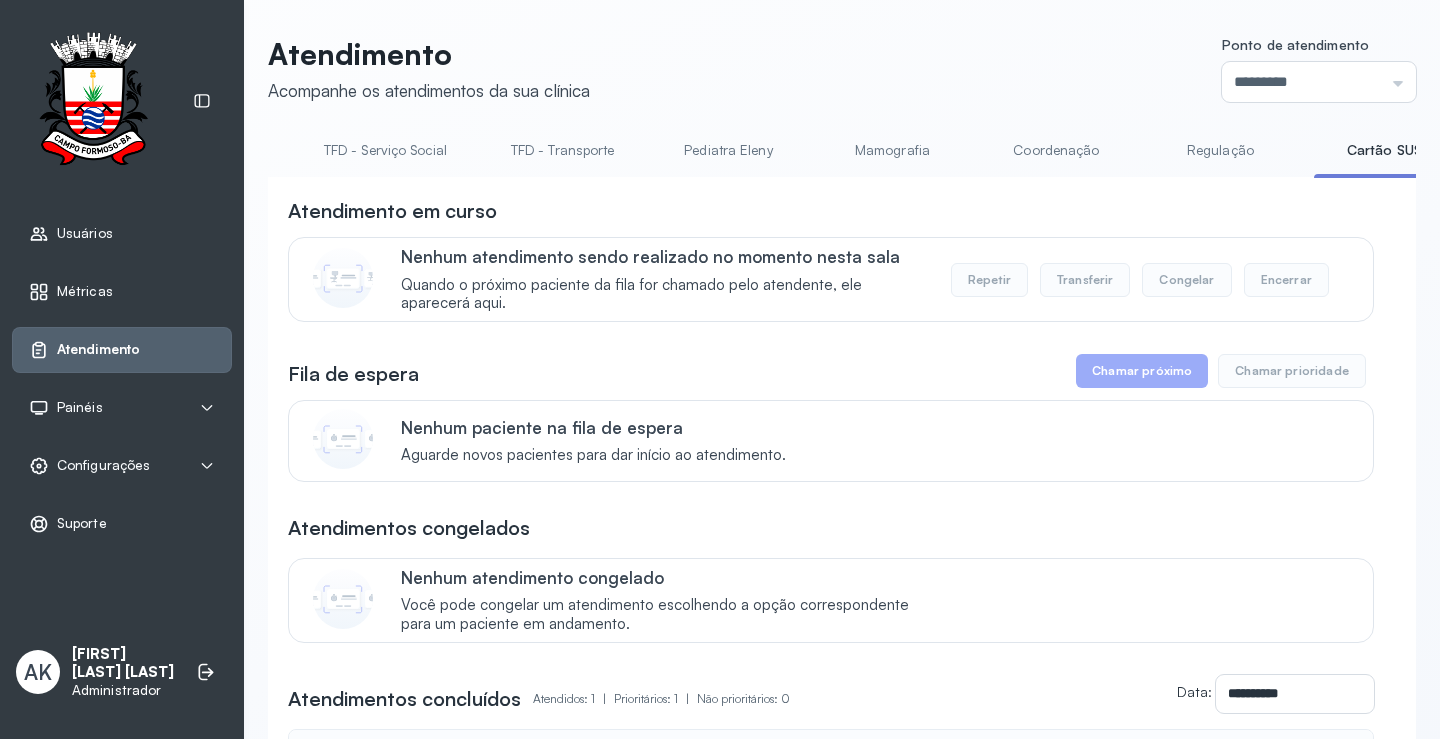 scroll, scrollTop: 0, scrollLeft: 0, axis: both 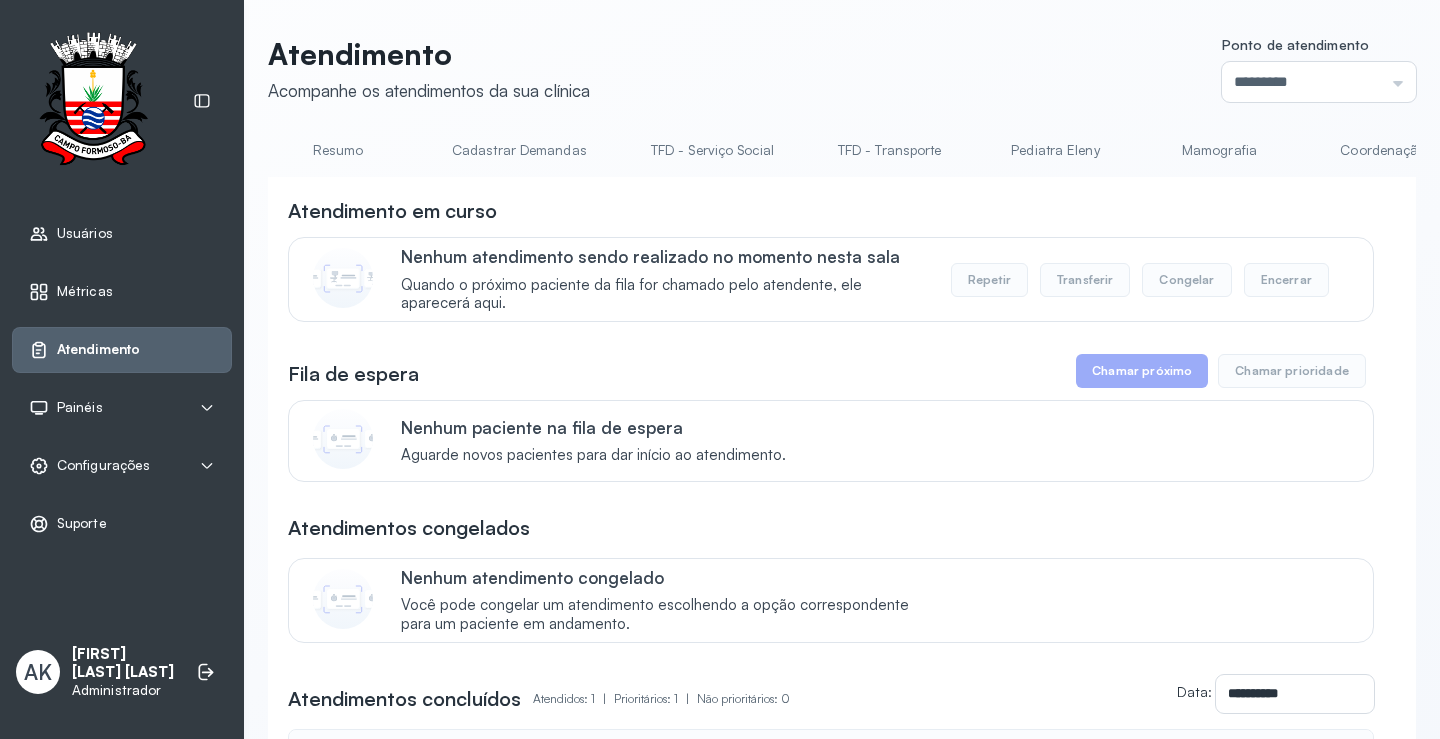 click on "Resumo" at bounding box center (338, 150) 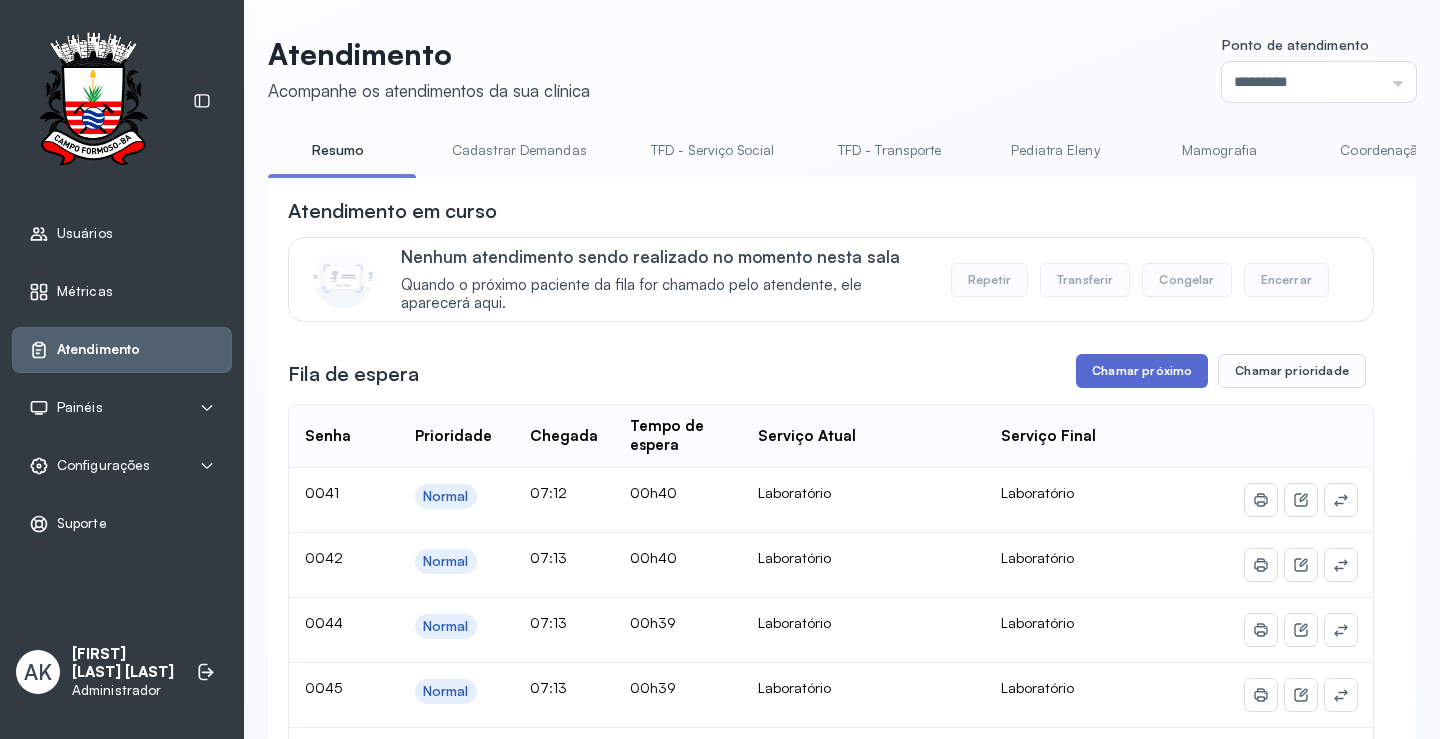 click on "Chamar próximo" at bounding box center [1142, 371] 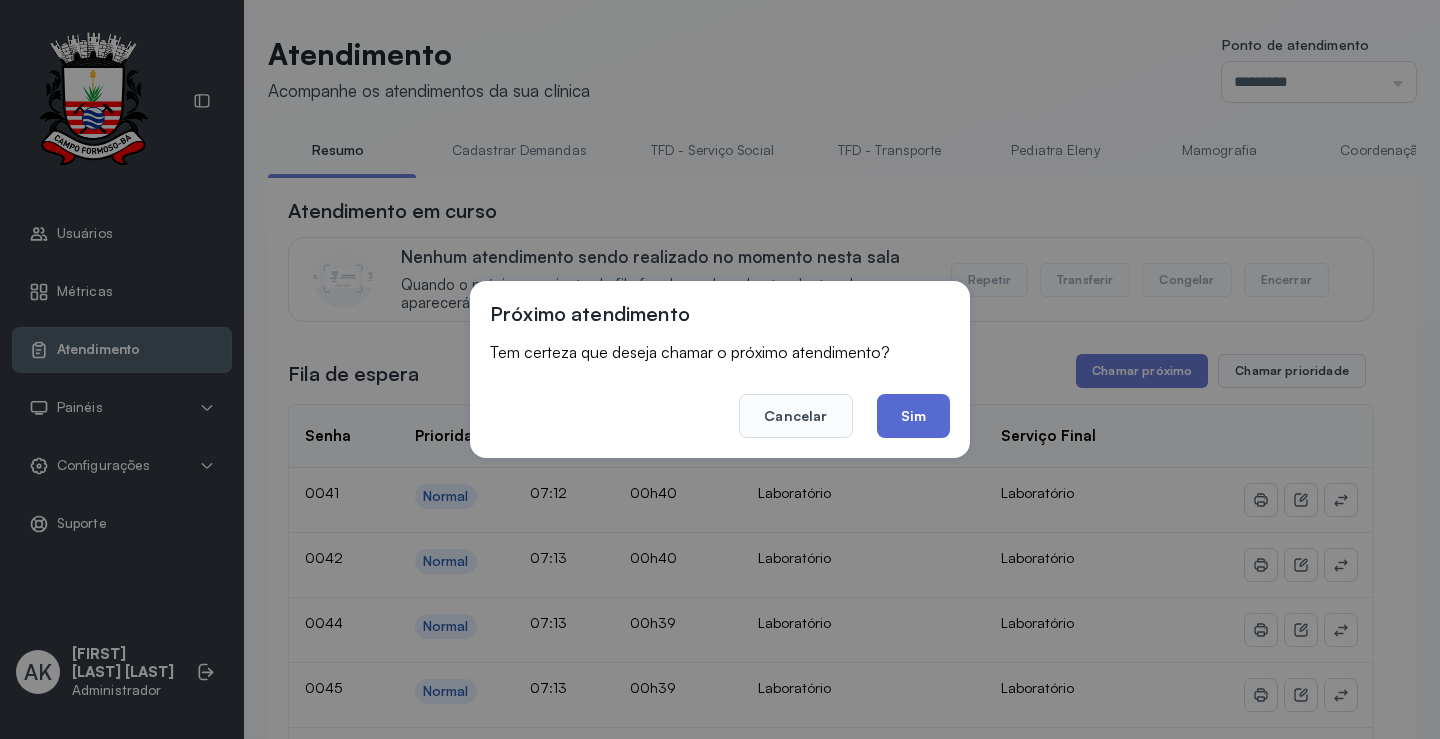 click on "Sim" 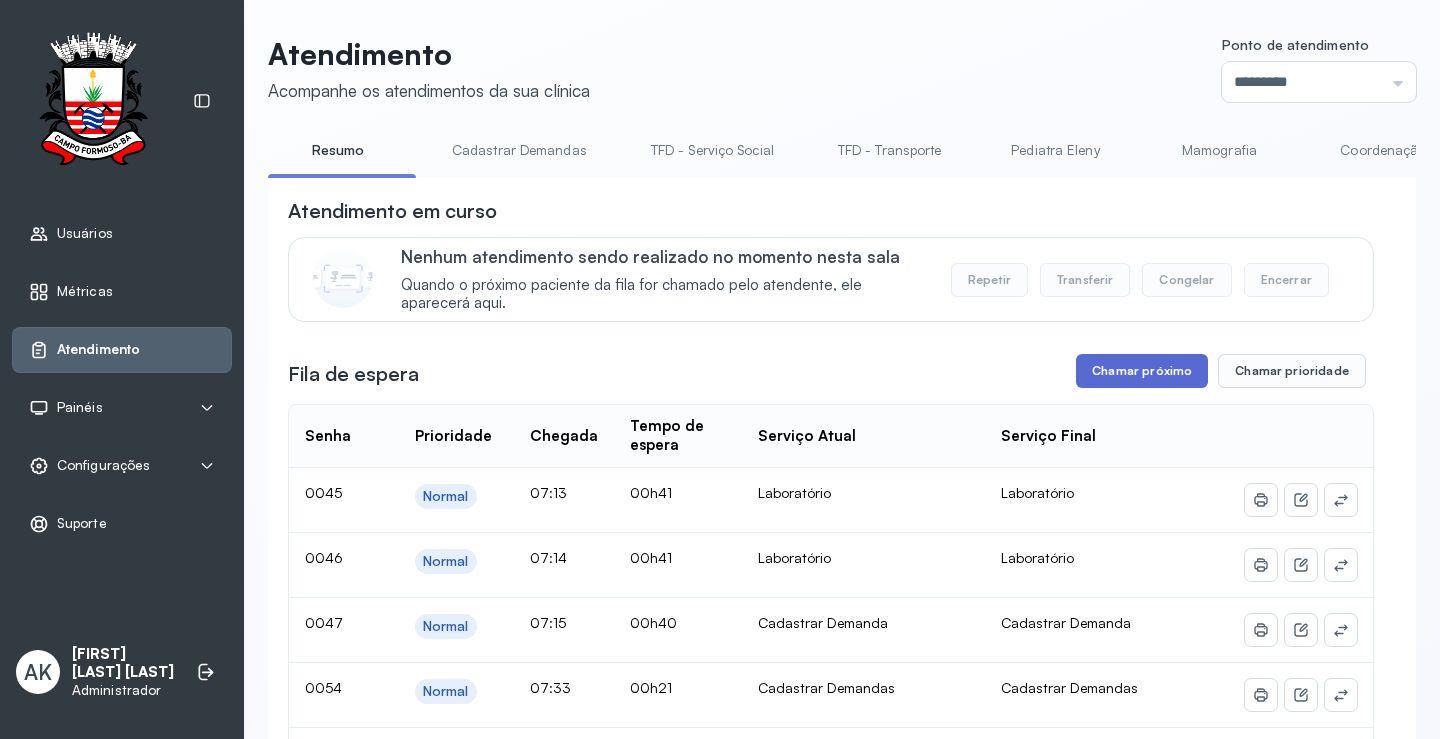 click on "Chamar próximo" at bounding box center (1142, 371) 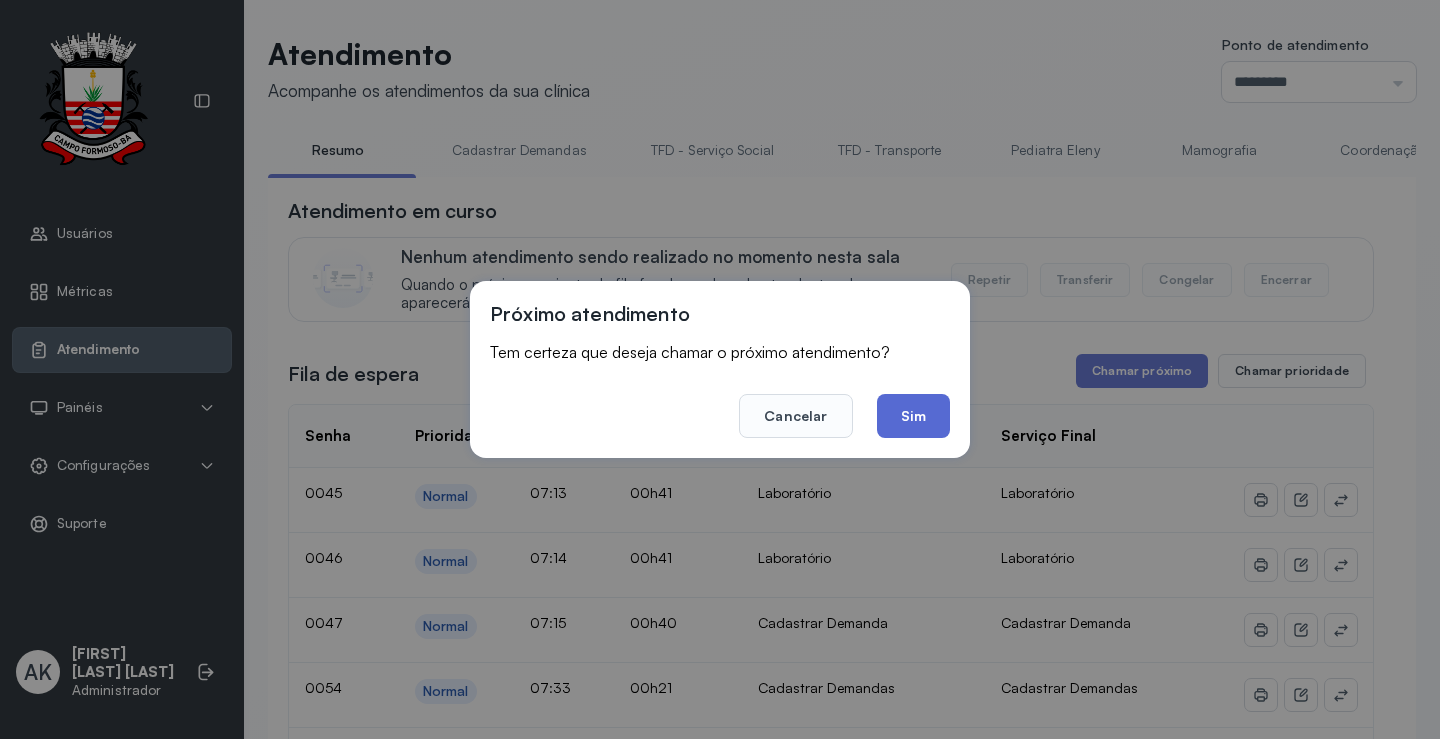 click on "Sim" 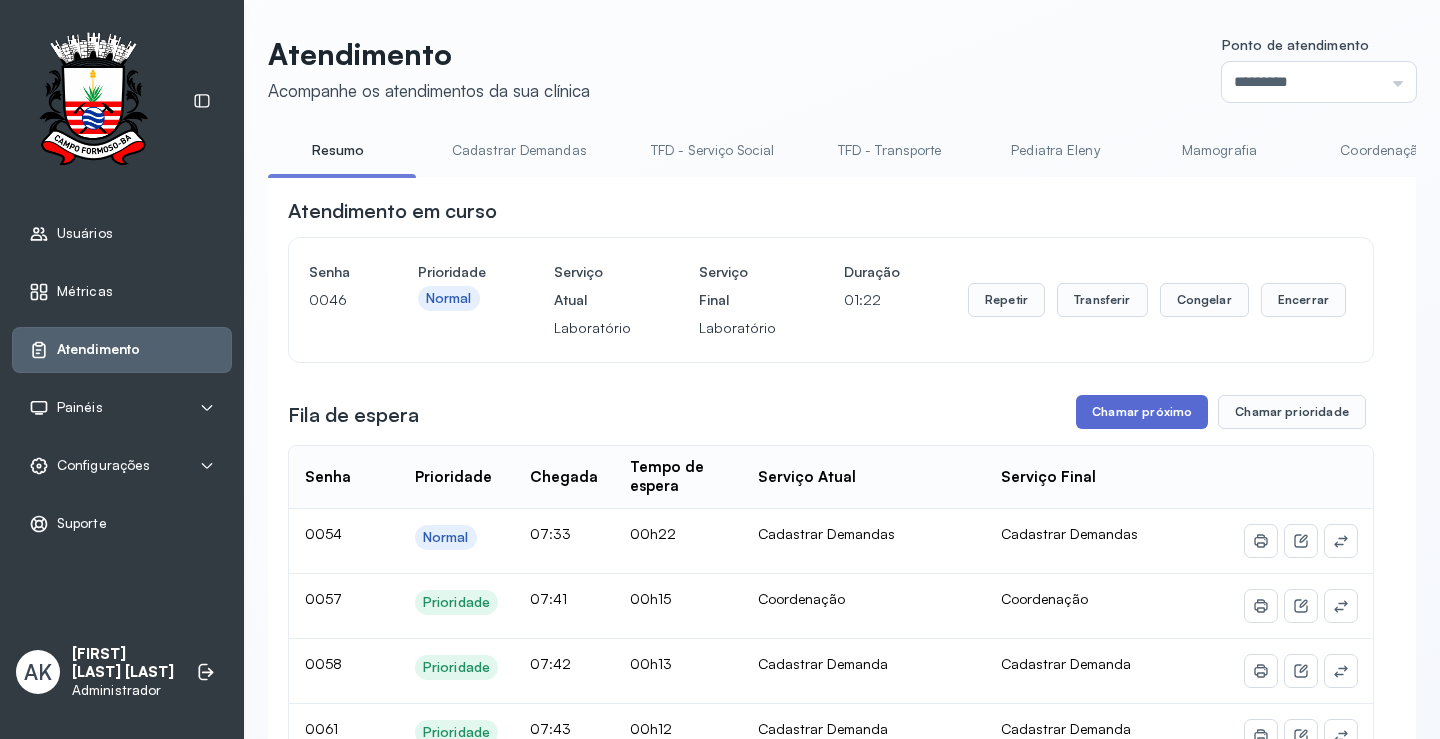 click on "Chamar próximo" at bounding box center (1142, 412) 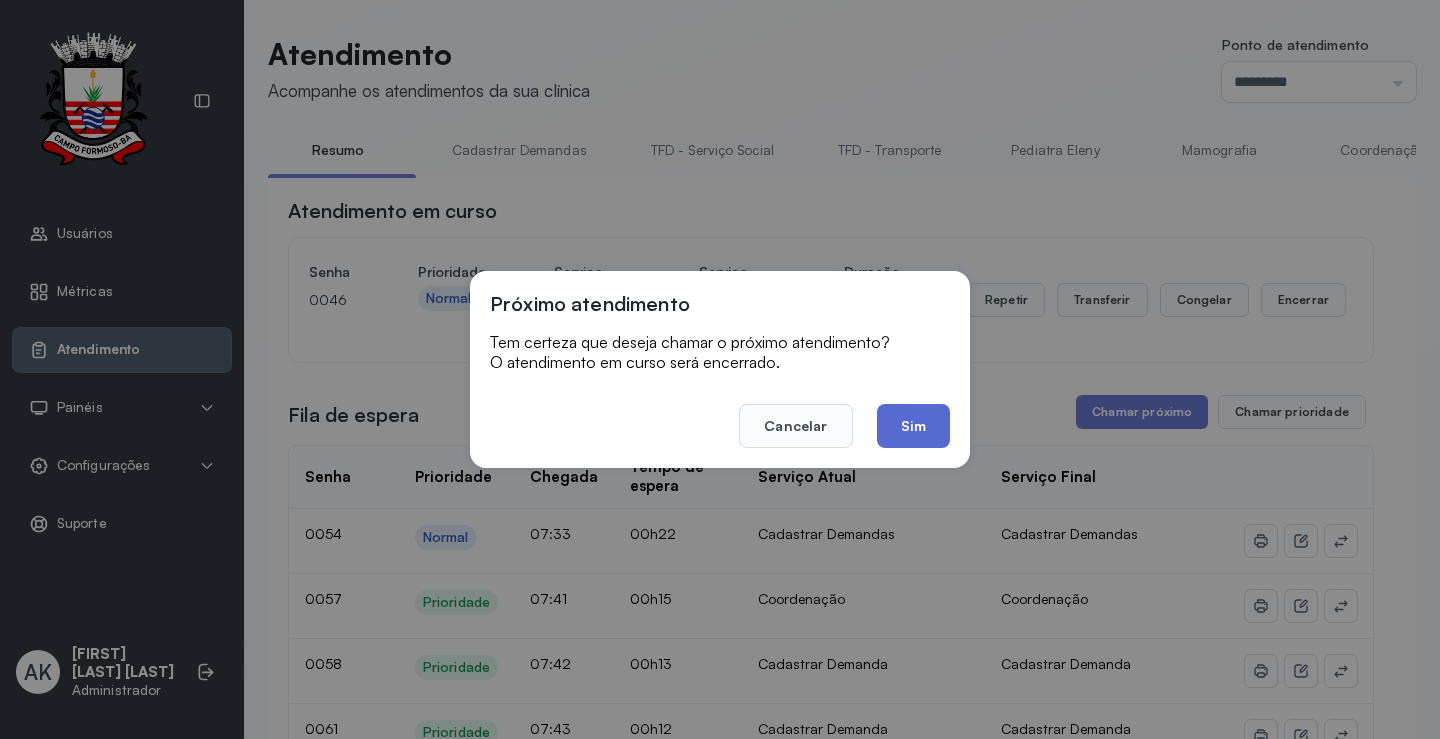 click on "Sim" 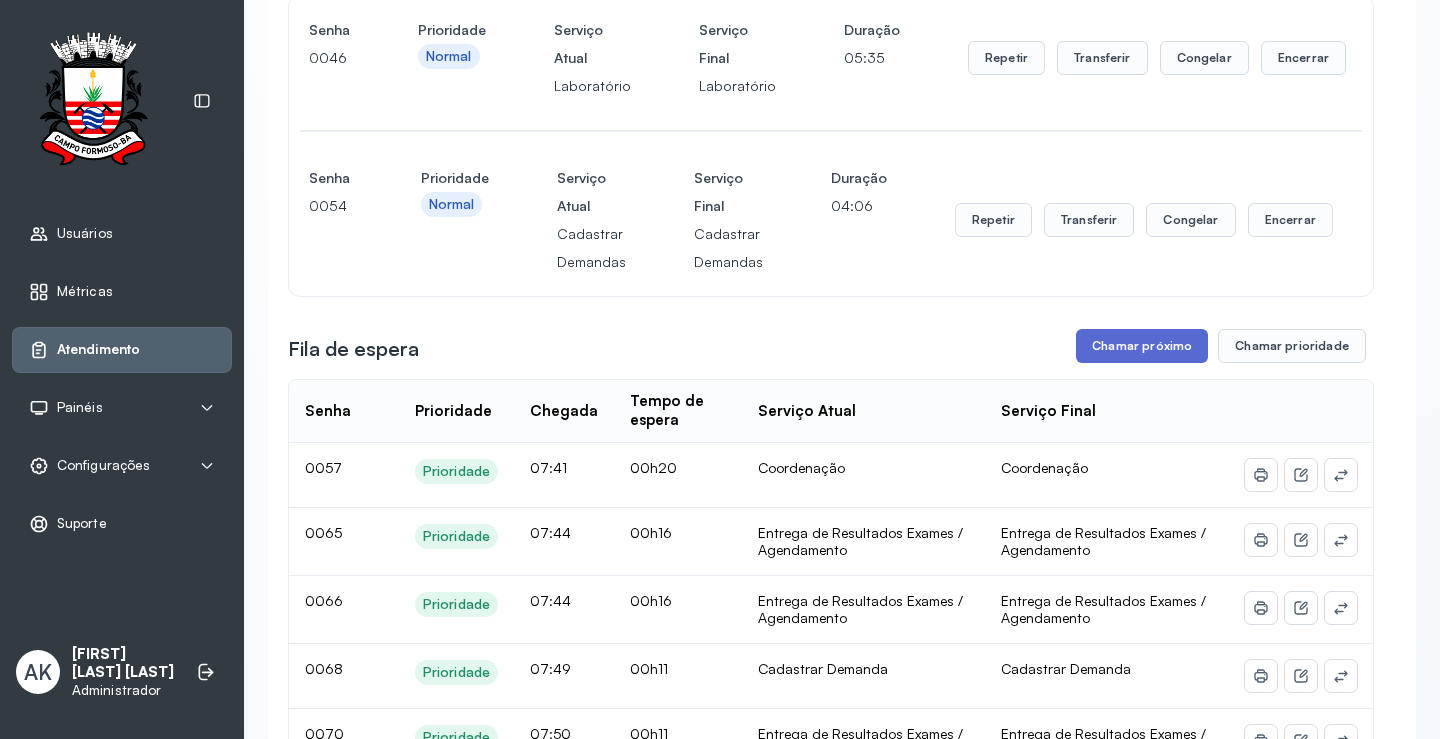 scroll, scrollTop: 0, scrollLeft: 0, axis: both 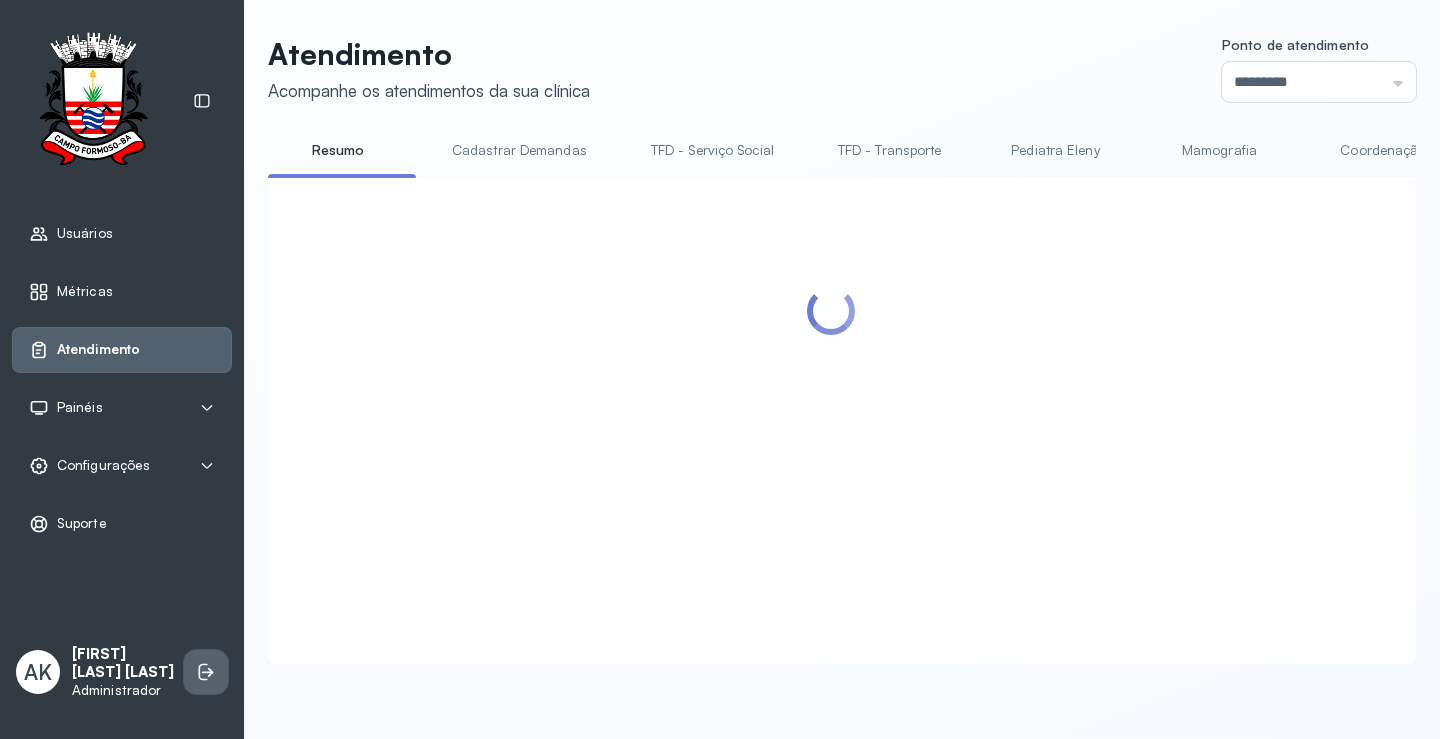 click at bounding box center [206, 672] 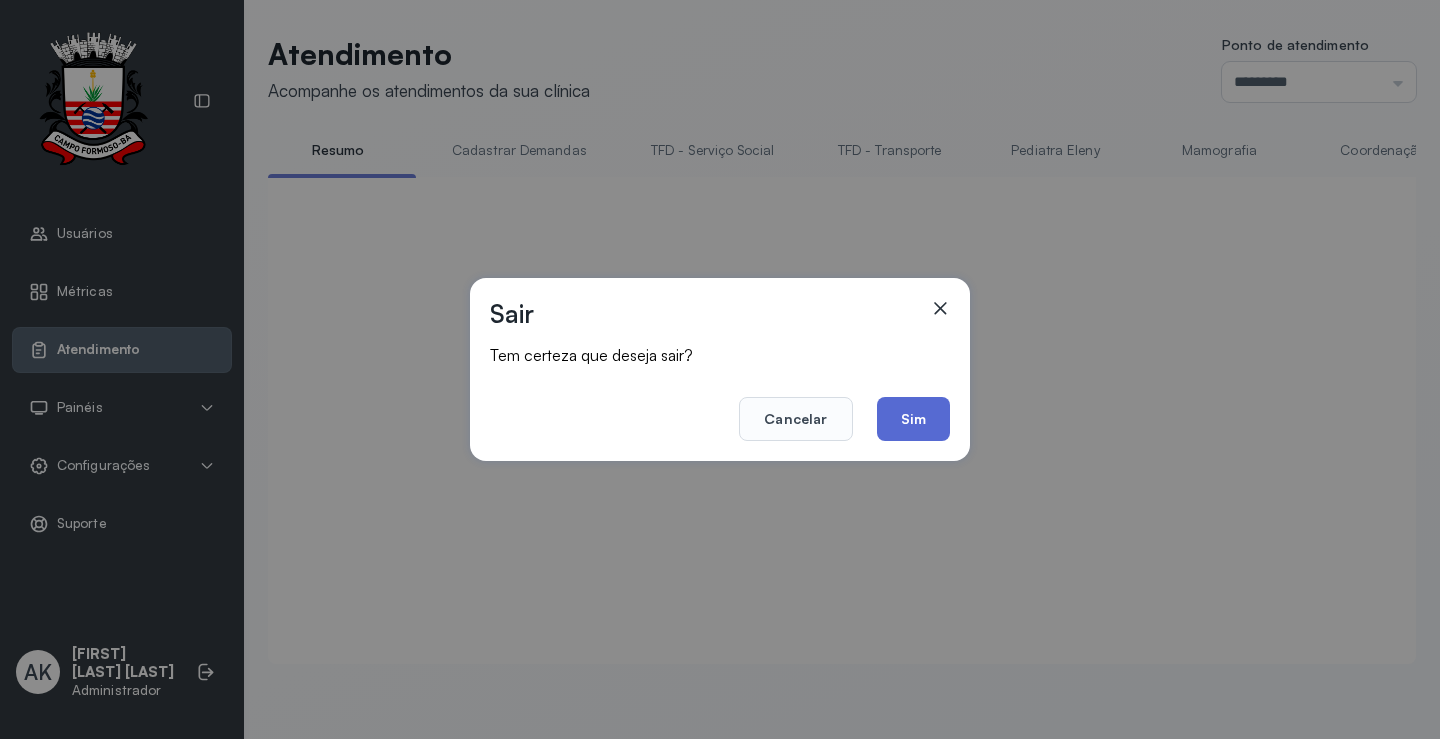 click on "Sim" 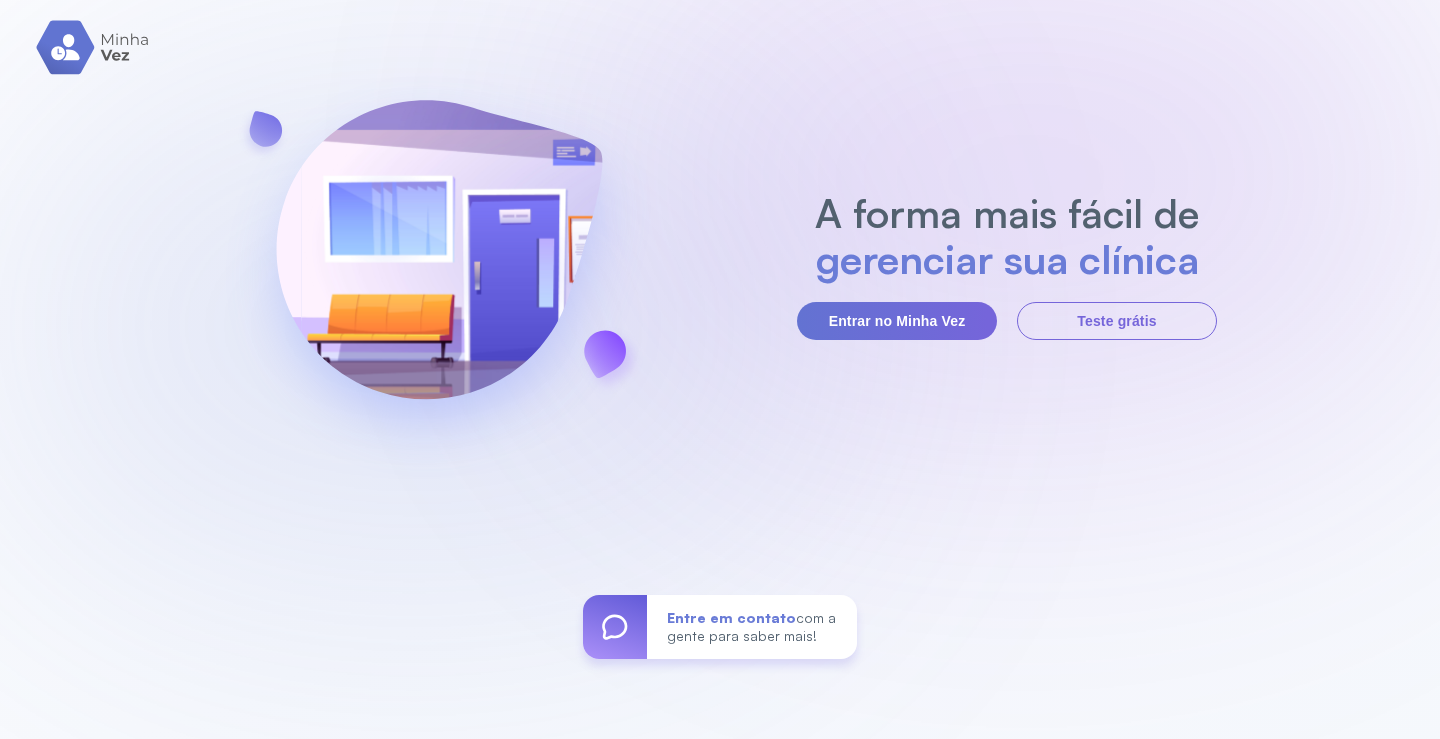 scroll, scrollTop: 0, scrollLeft: 0, axis: both 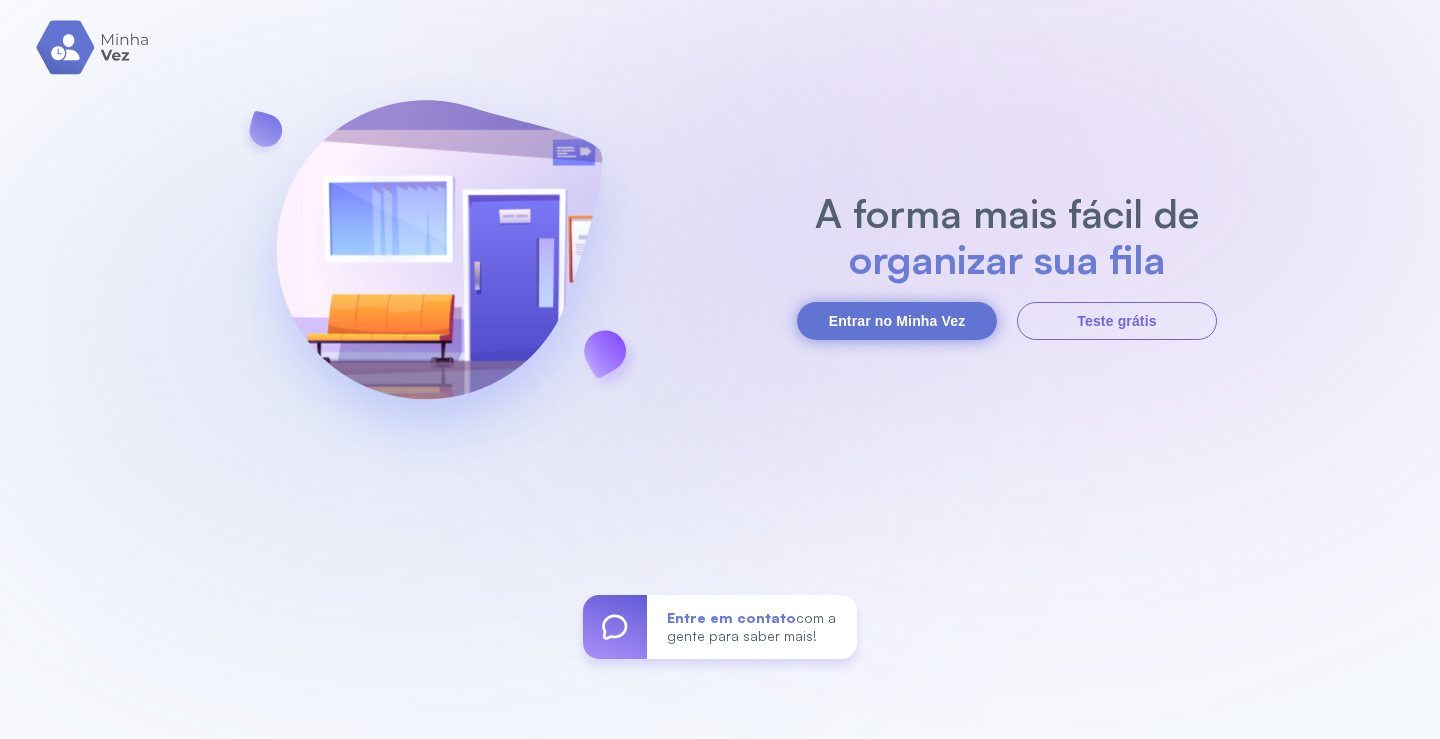 click on "Entrar no Minha Vez" at bounding box center [897, 321] 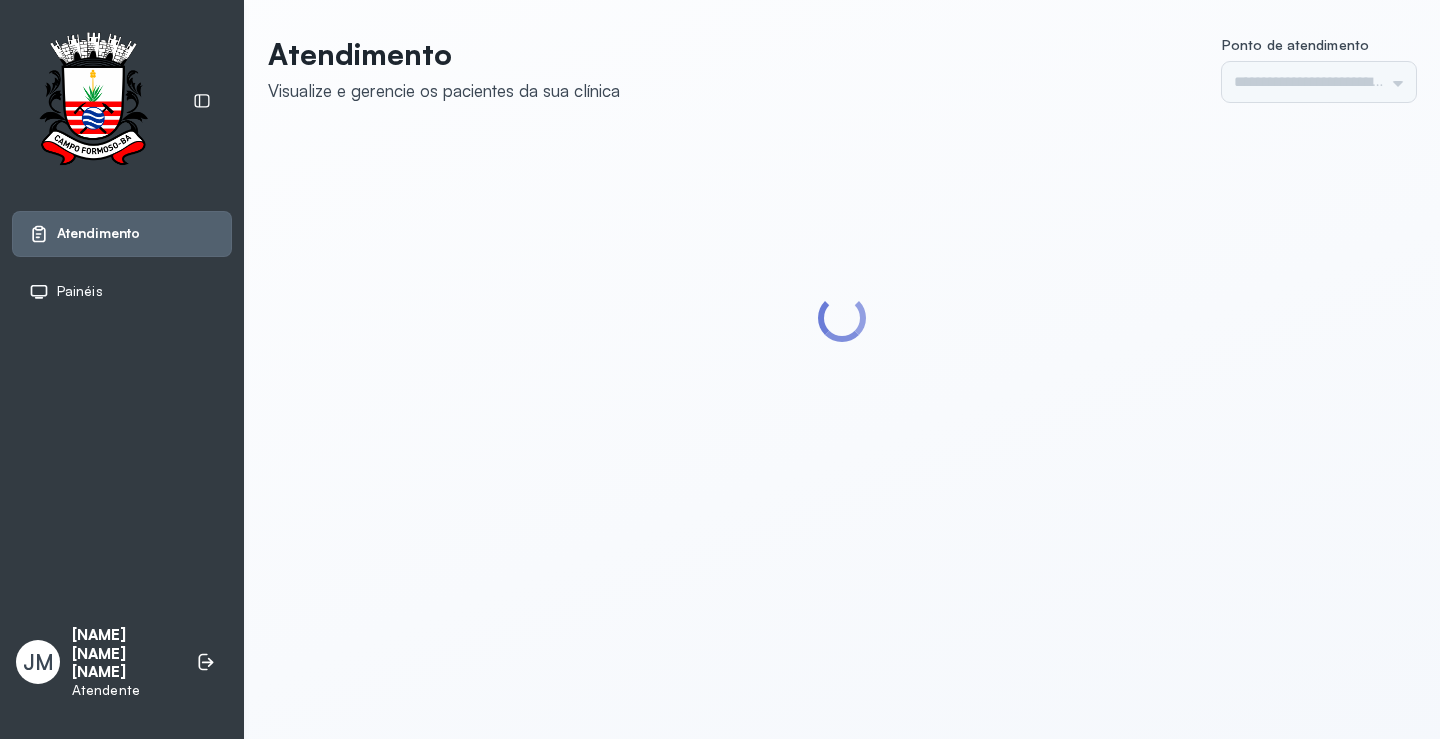 scroll, scrollTop: 0, scrollLeft: 0, axis: both 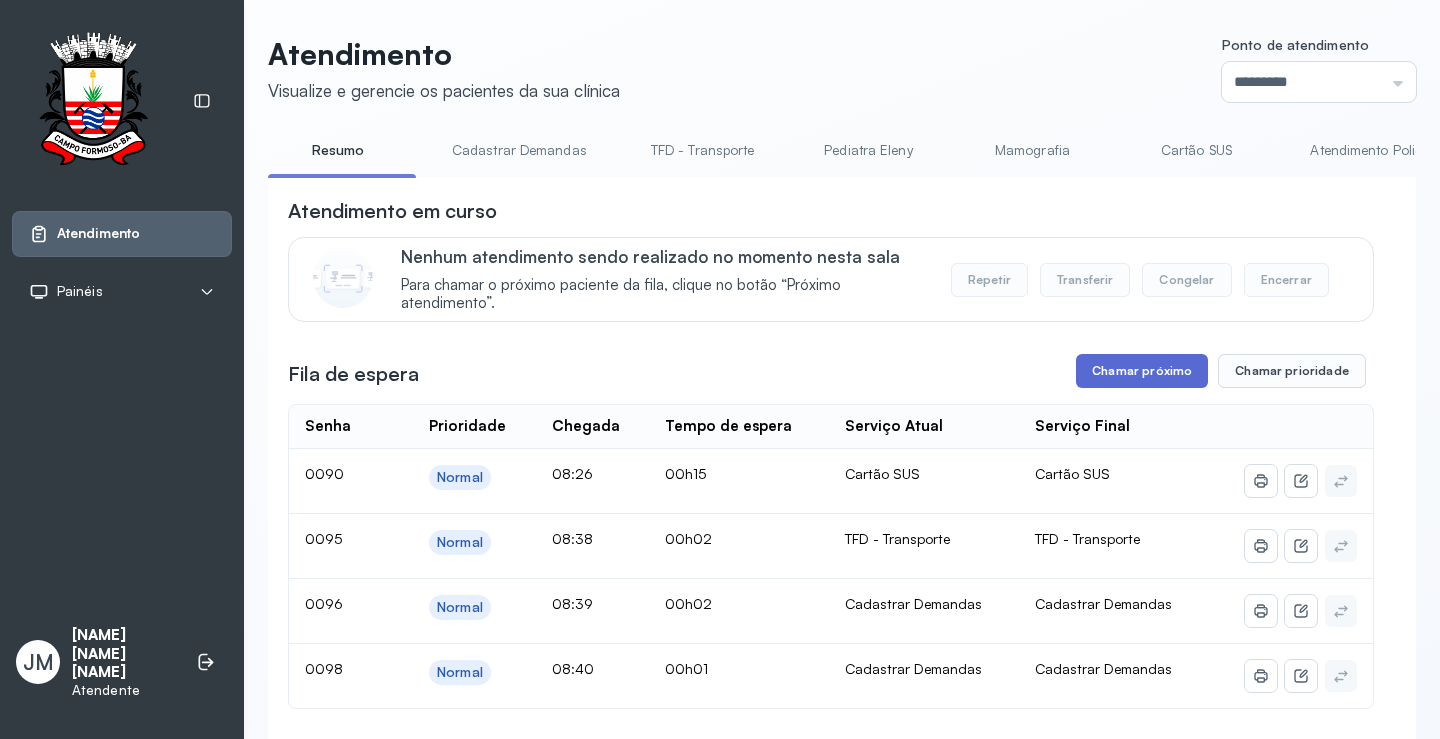 click on "Chamar próximo" at bounding box center [1142, 371] 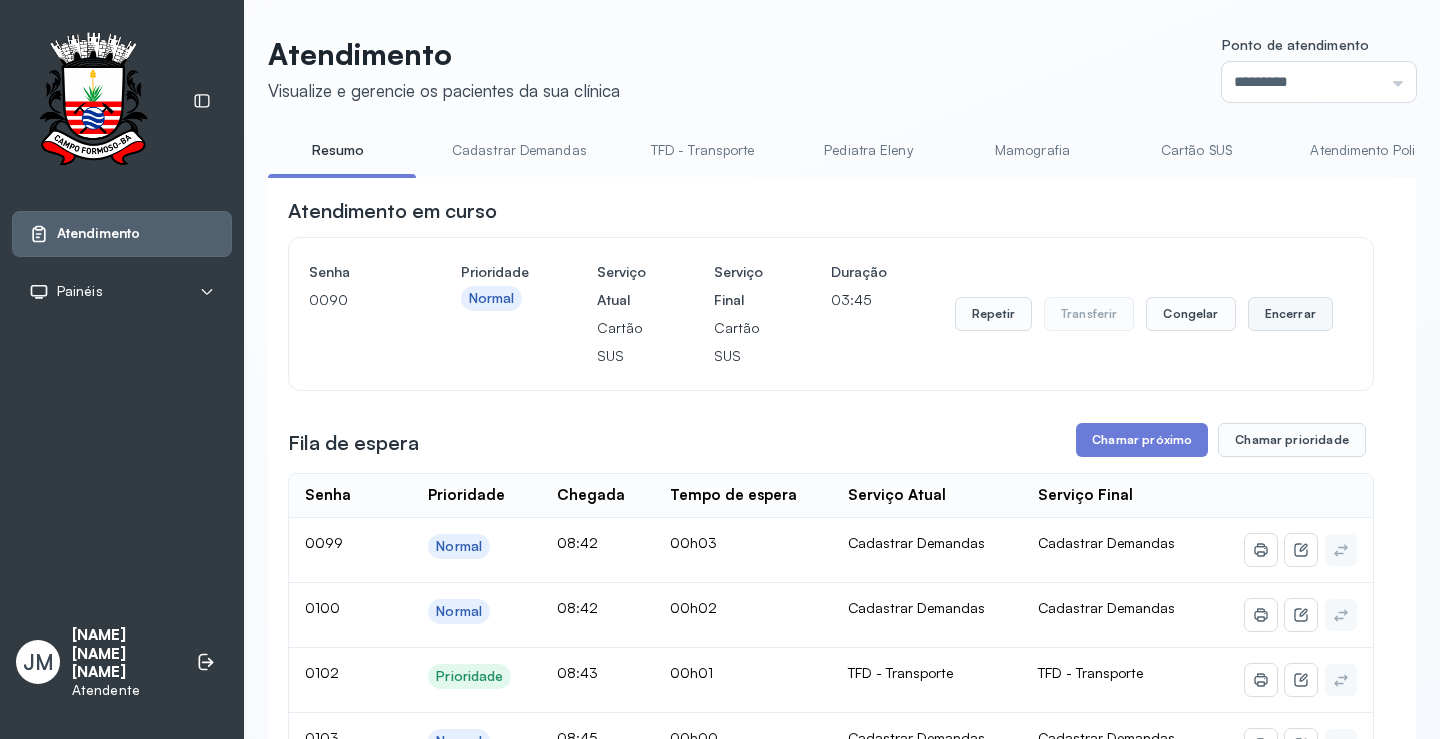 click on "Encerrar" at bounding box center [1290, 314] 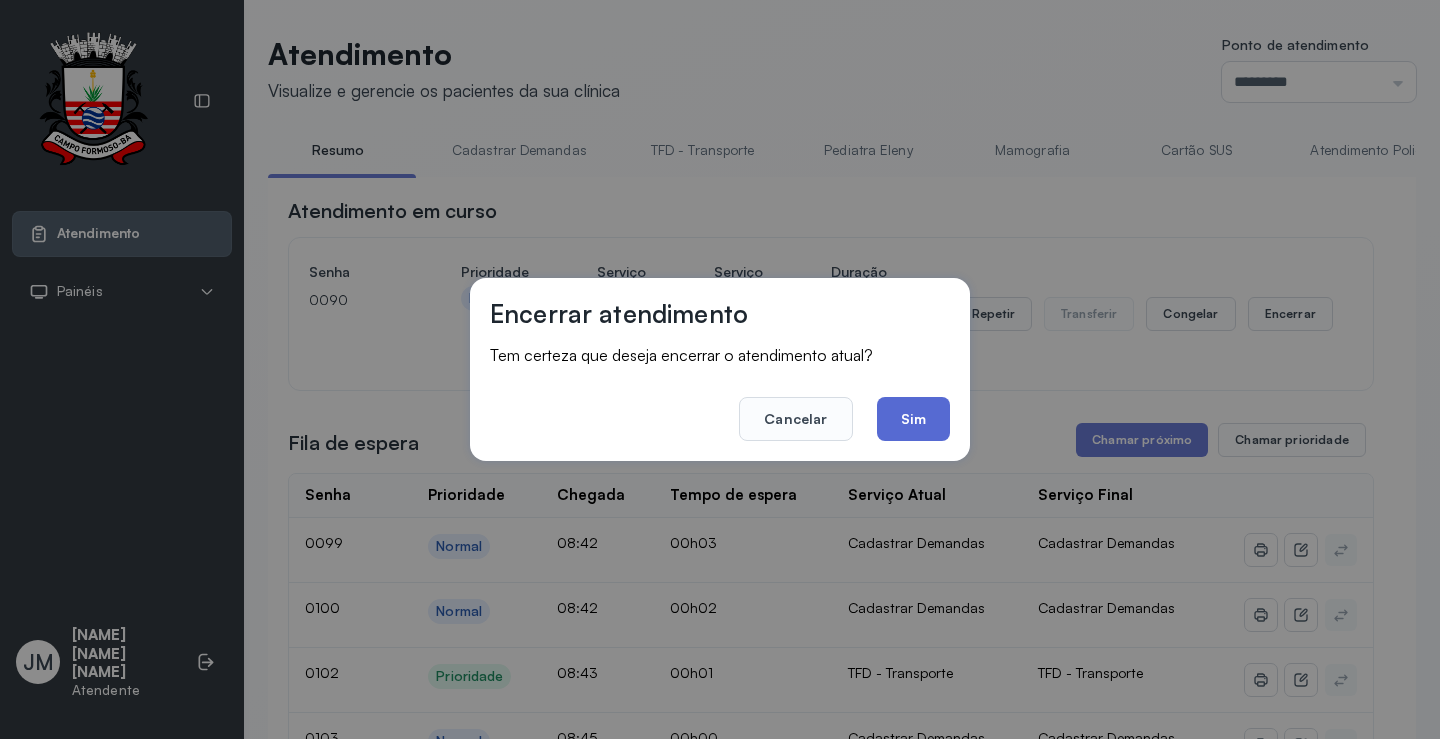 click on "Sim" 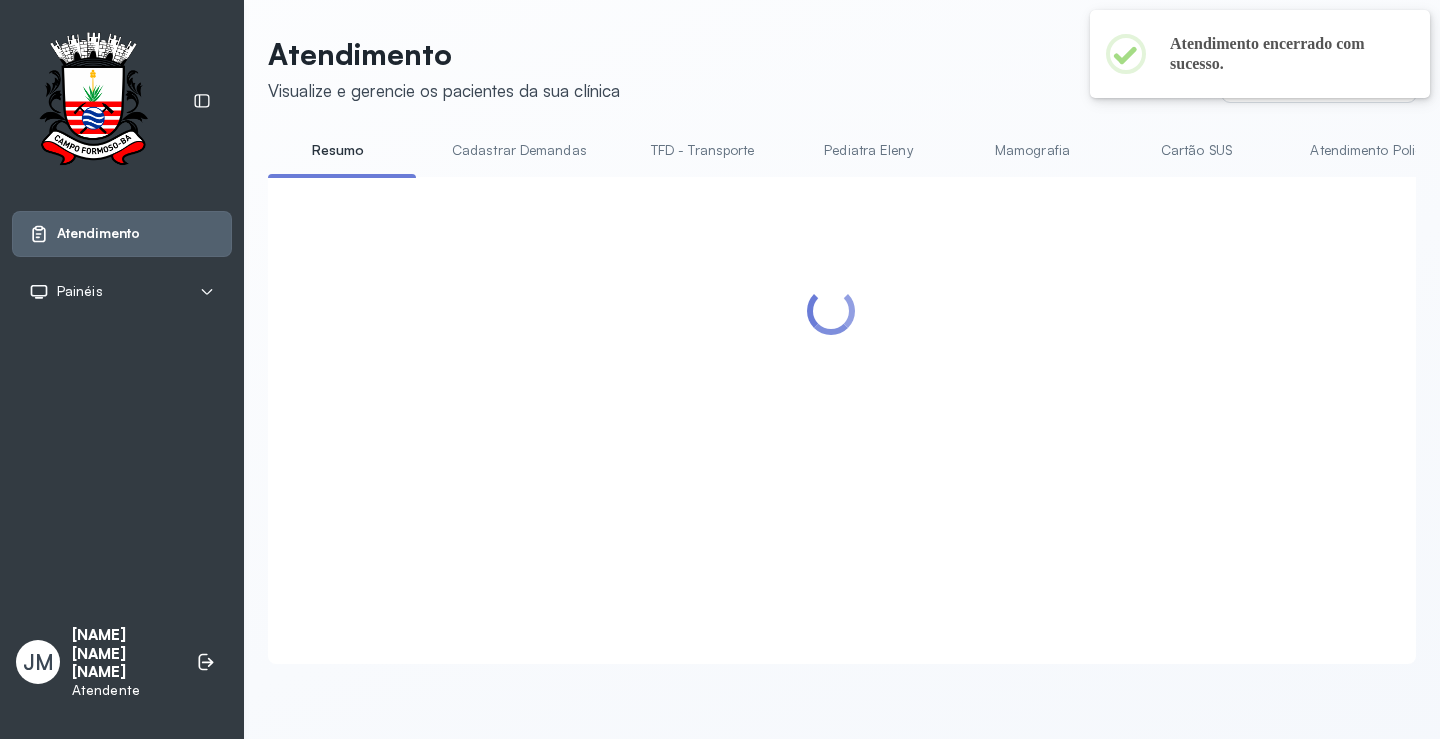 scroll, scrollTop: 0, scrollLeft: 0, axis: both 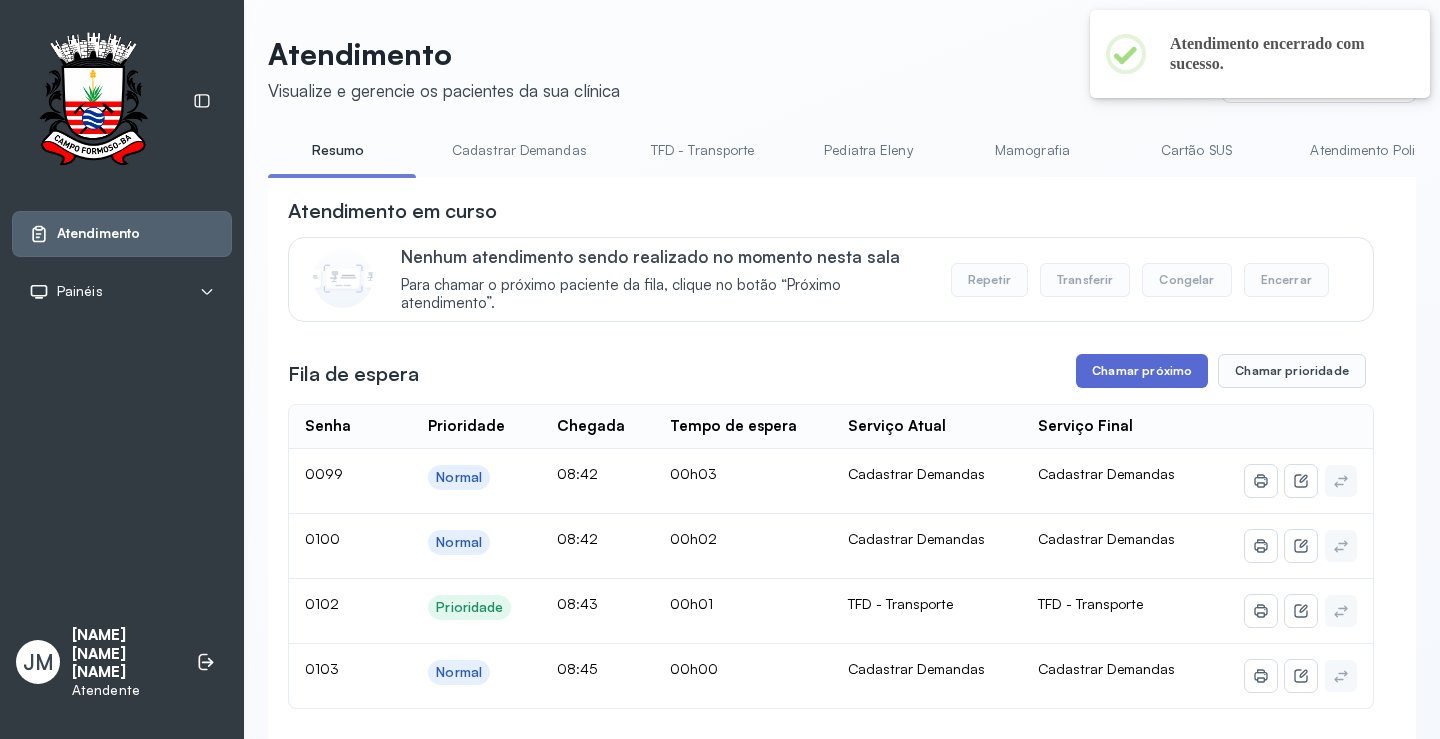 click on "Chamar próximo" at bounding box center [1142, 371] 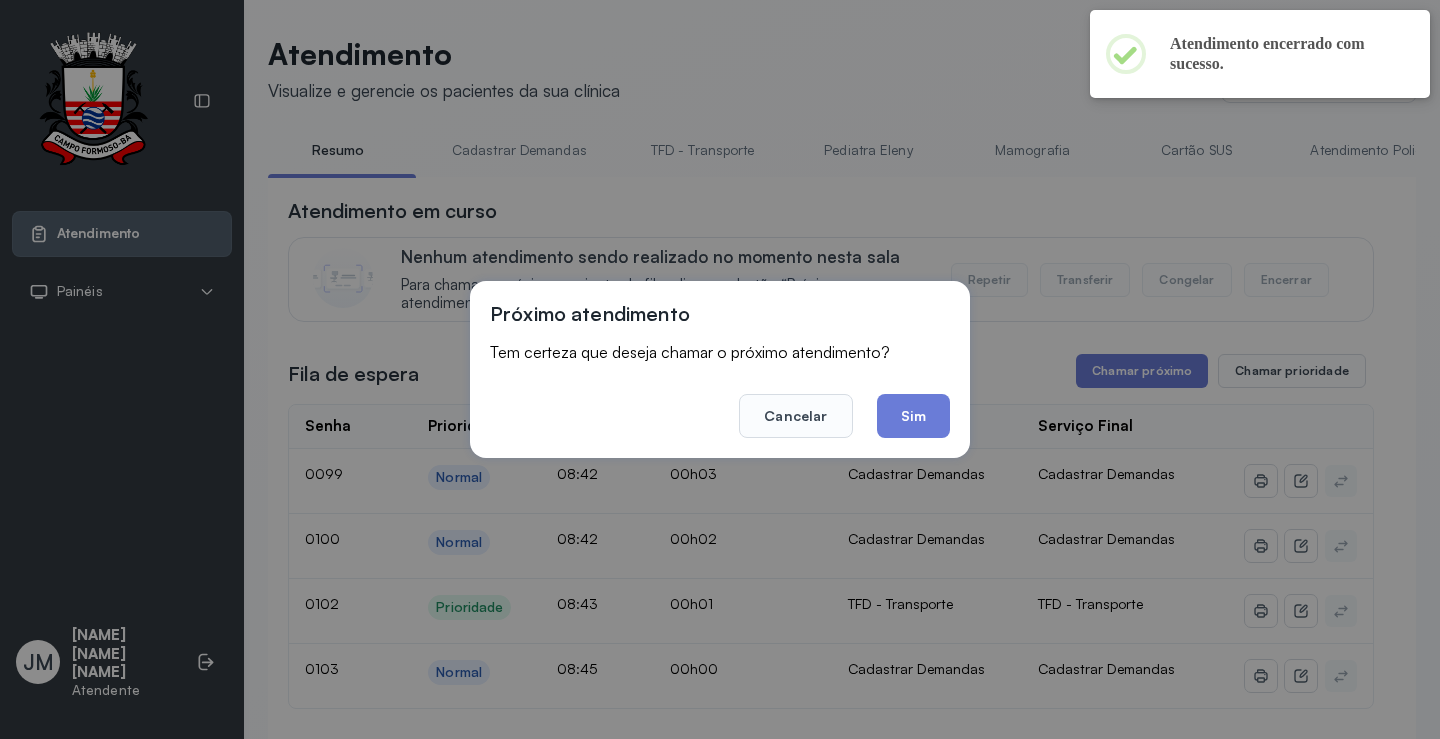 drag, startPoint x: 923, startPoint y: 407, endPoint x: 913, endPoint y: 403, distance: 10.770329 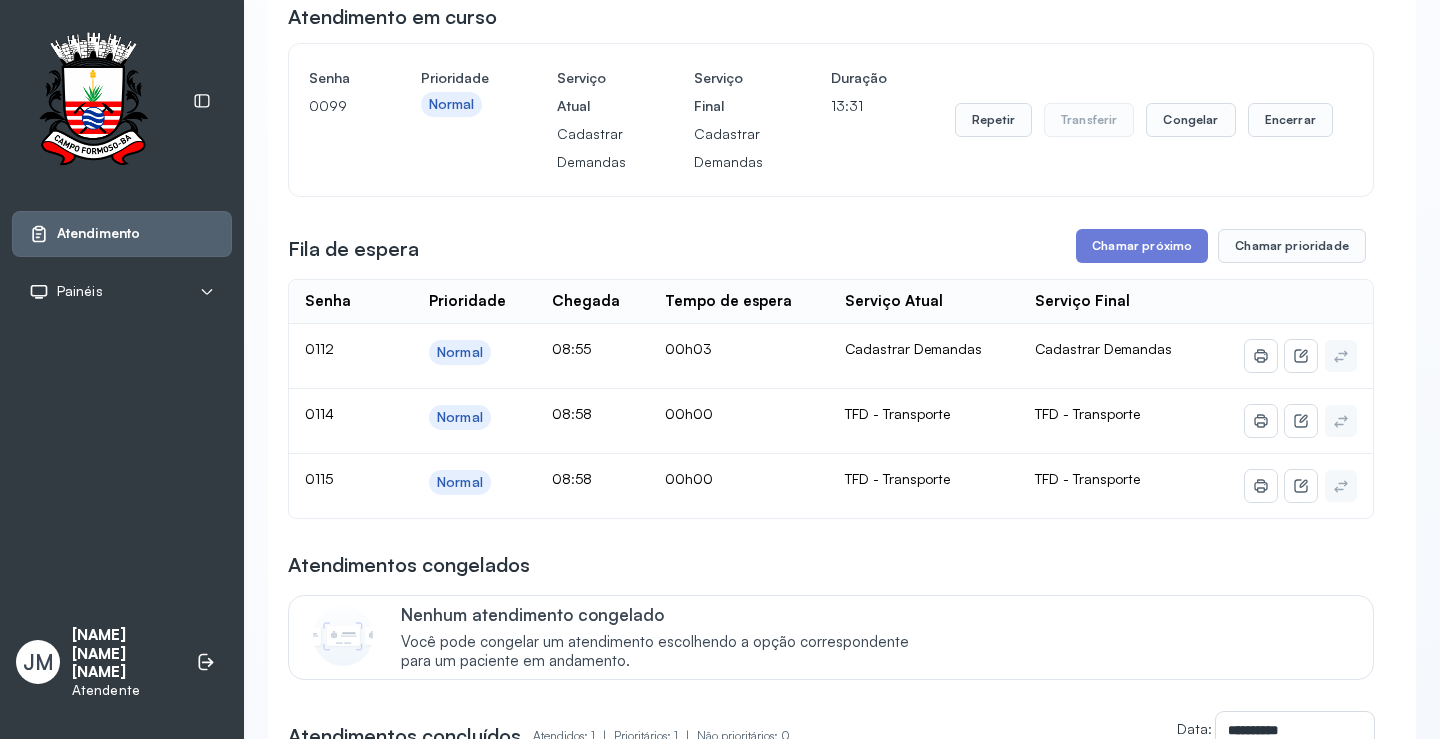 scroll, scrollTop: 200, scrollLeft: 0, axis: vertical 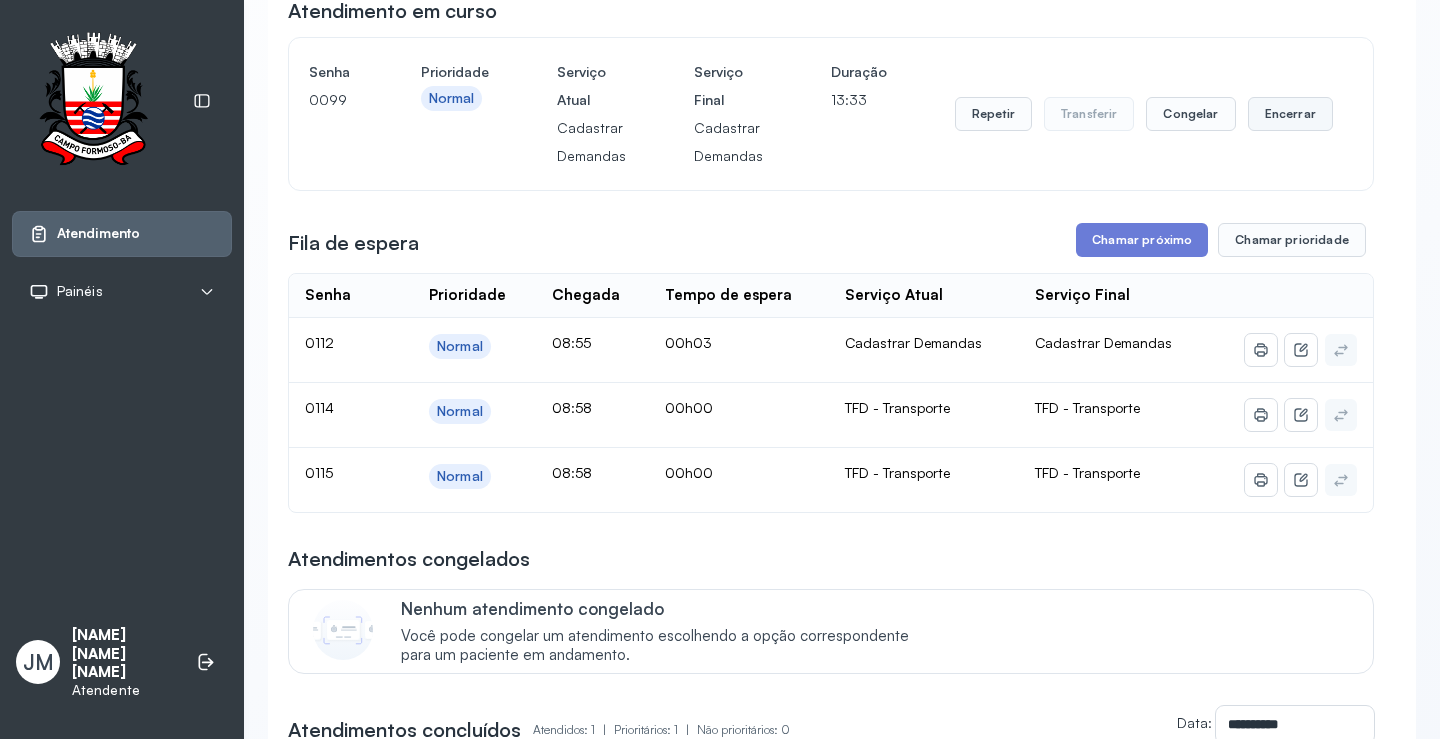 click on "Encerrar" at bounding box center [1290, 114] 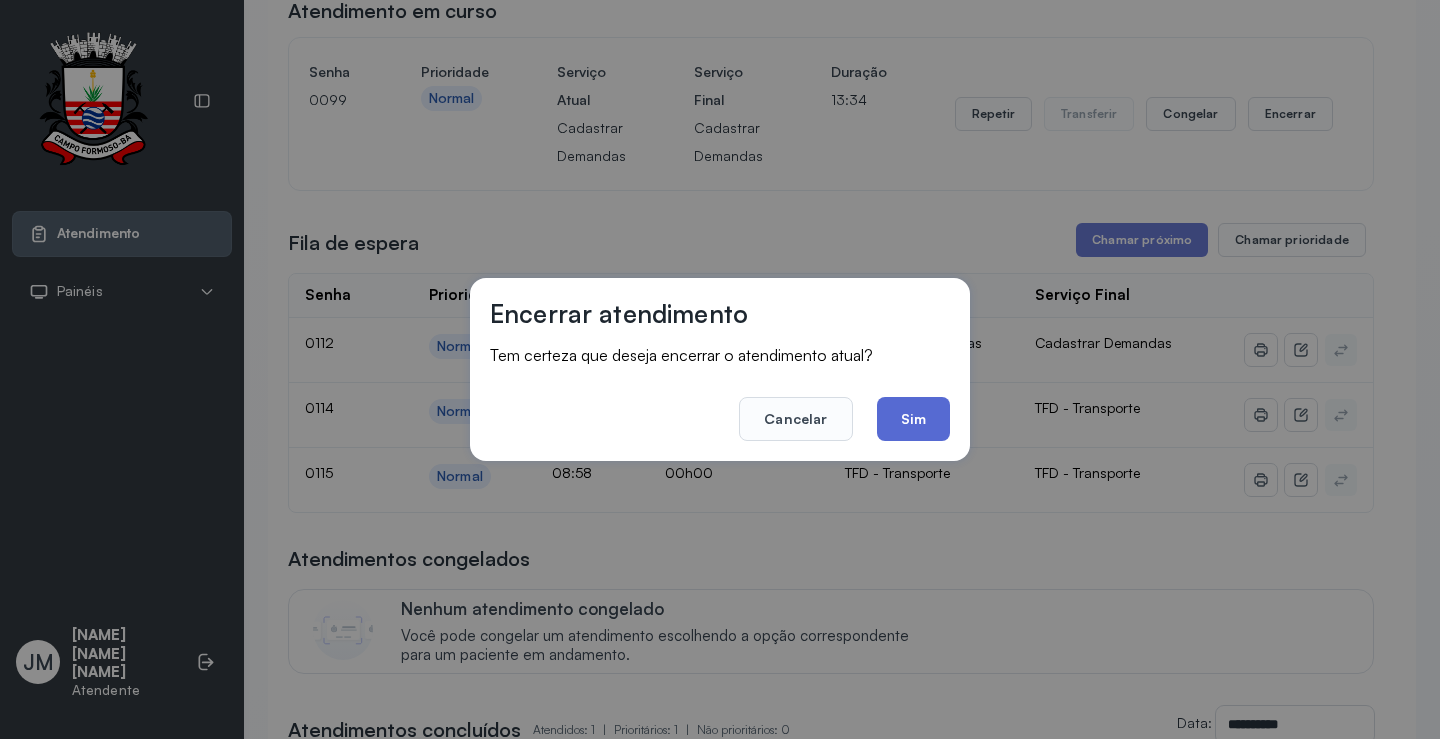 click on "Sim" 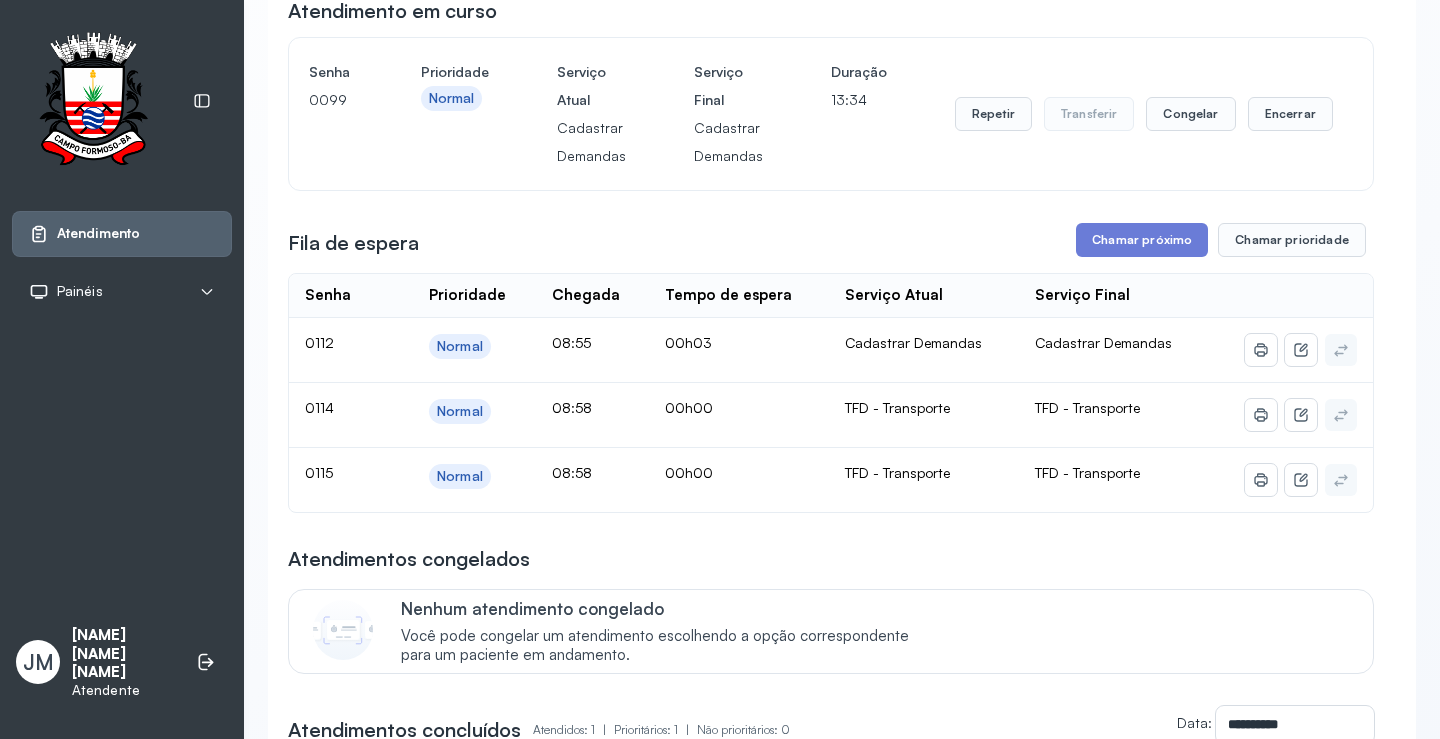 click on "**********" at bounding box center [831, 429] 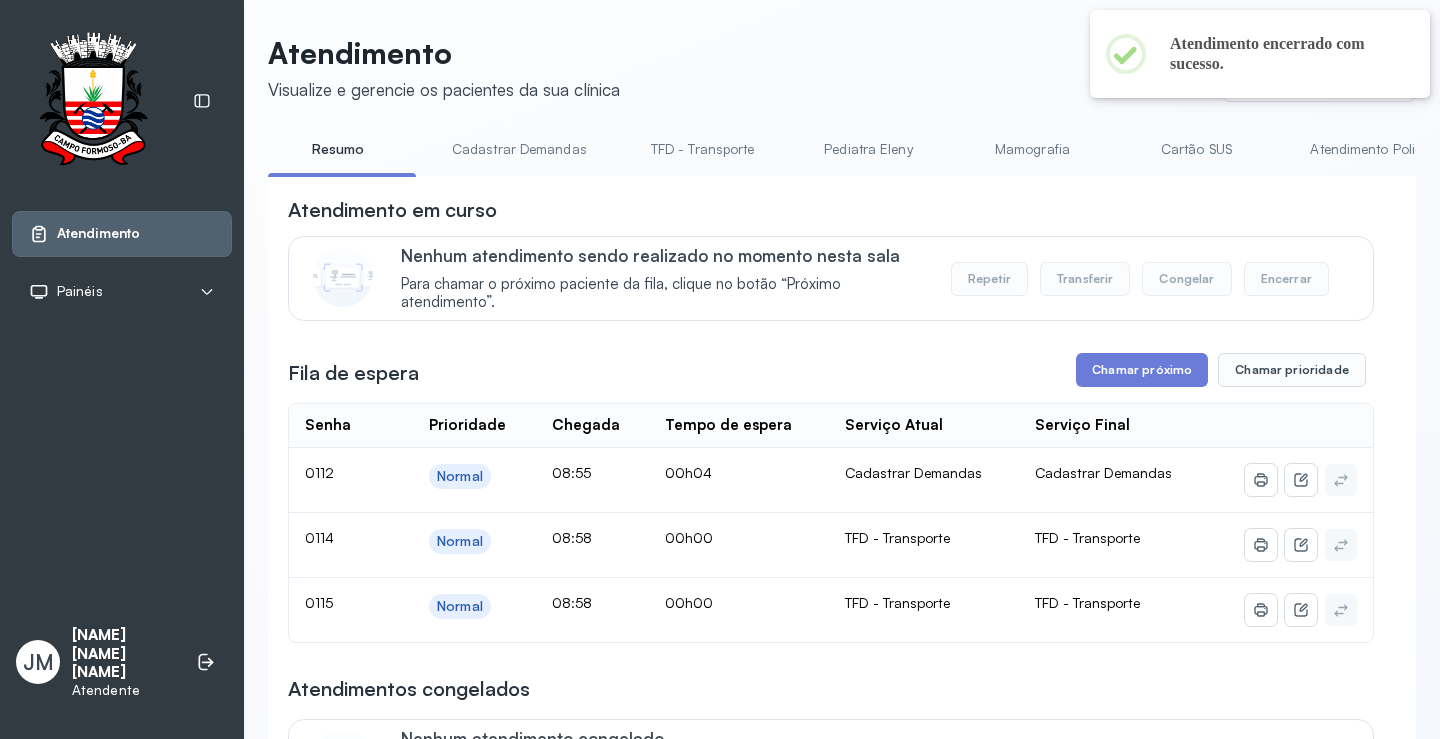 scroll, scrollTop: 200, scrollLeft: 0, axis: vertical 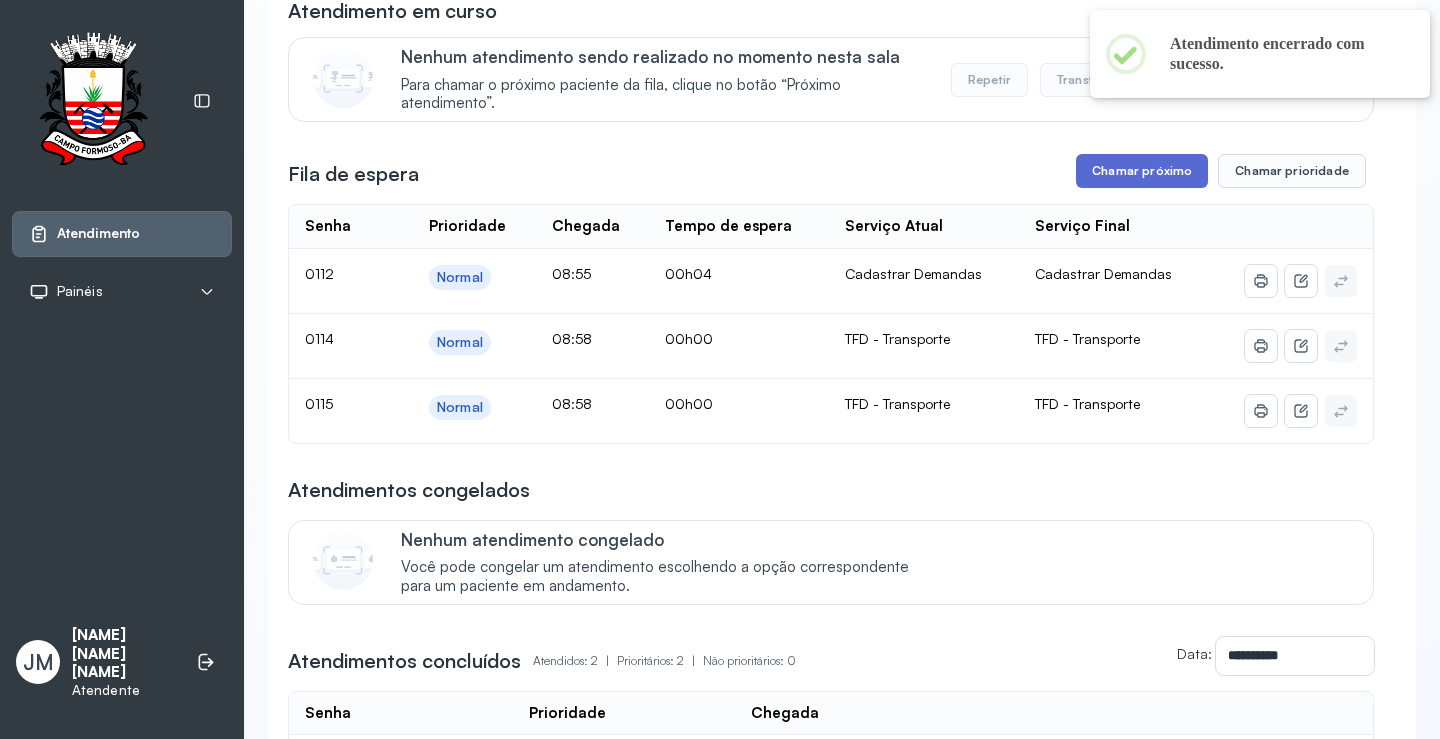 click on "Chamar próximo" at bounding box center (1142, 171) 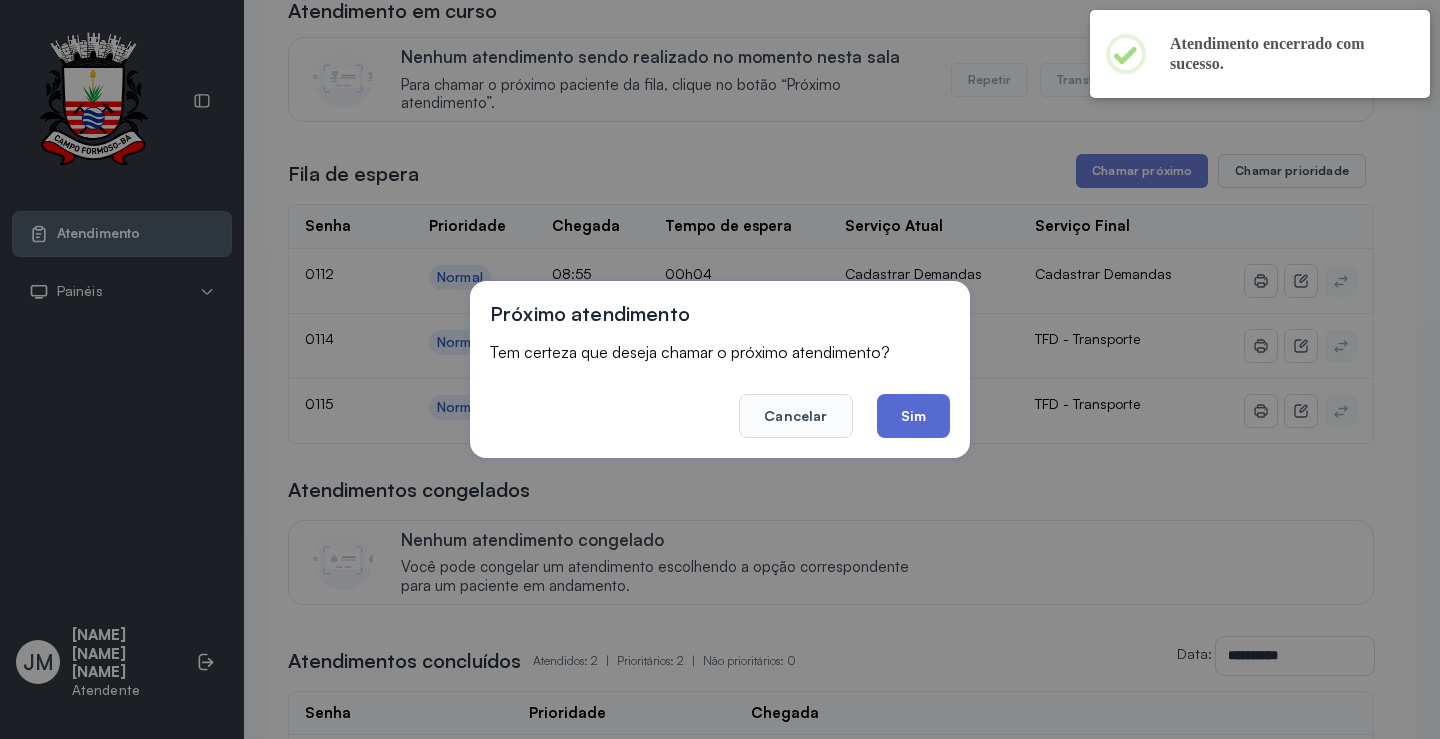 click on "Sim" 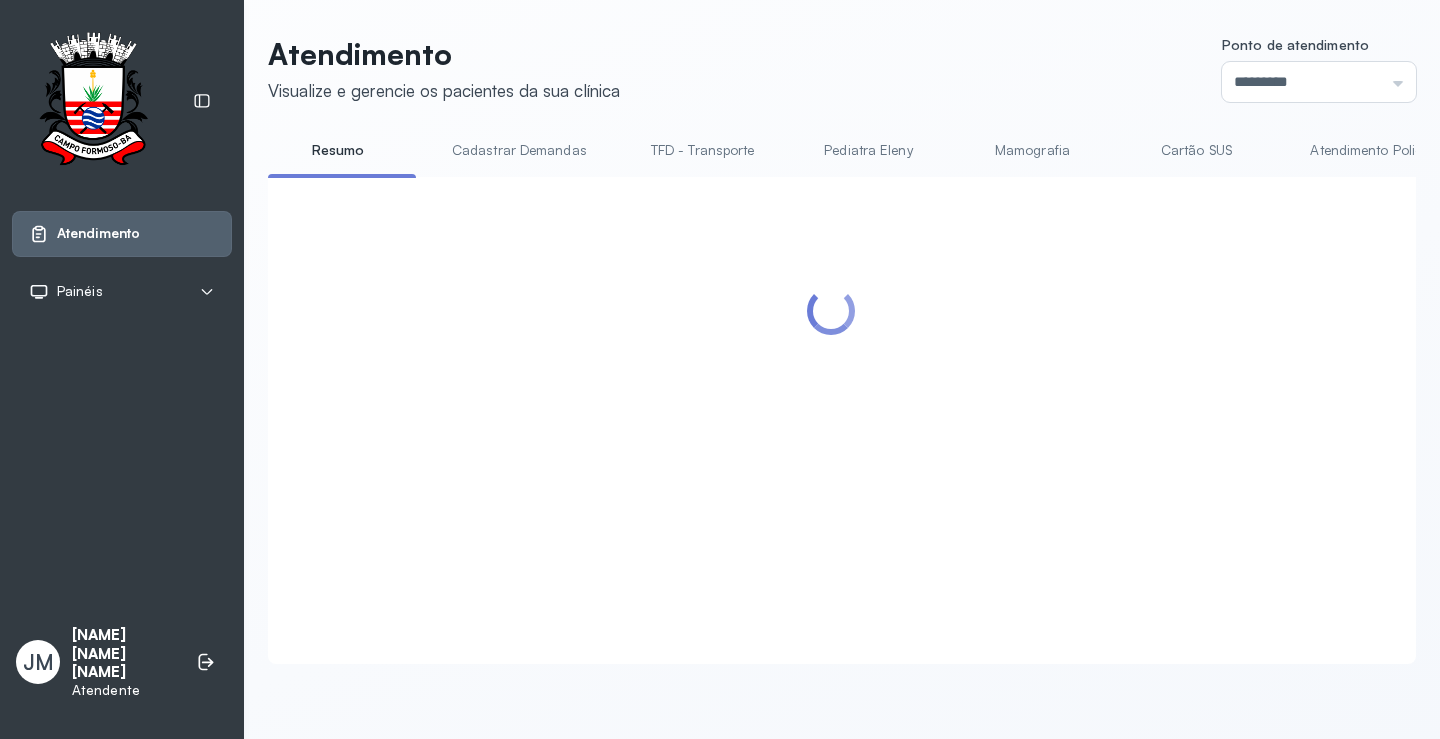 scroll, scrollTop: 200, scrollLeft: 0, axis: vertical 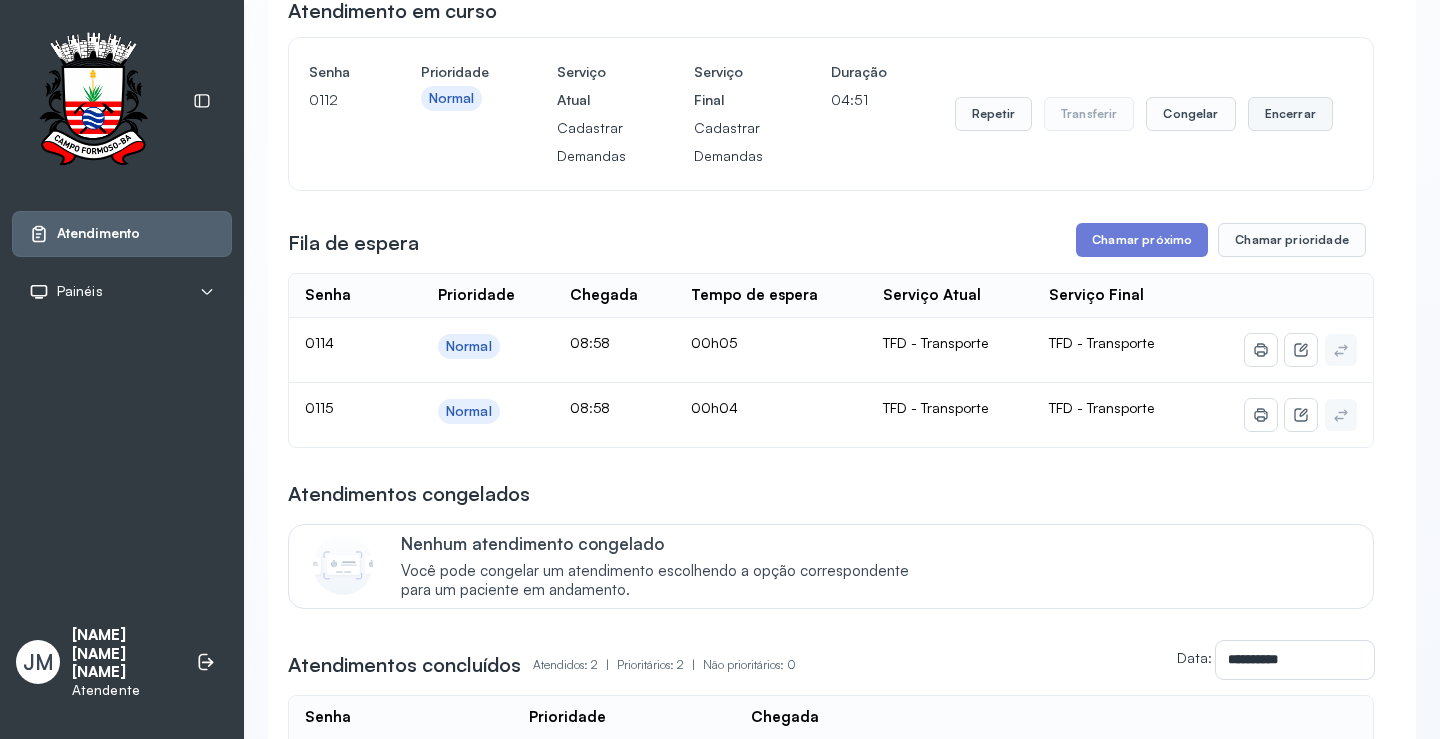 click on "Encerrar" at bounding box center [1290, 114] 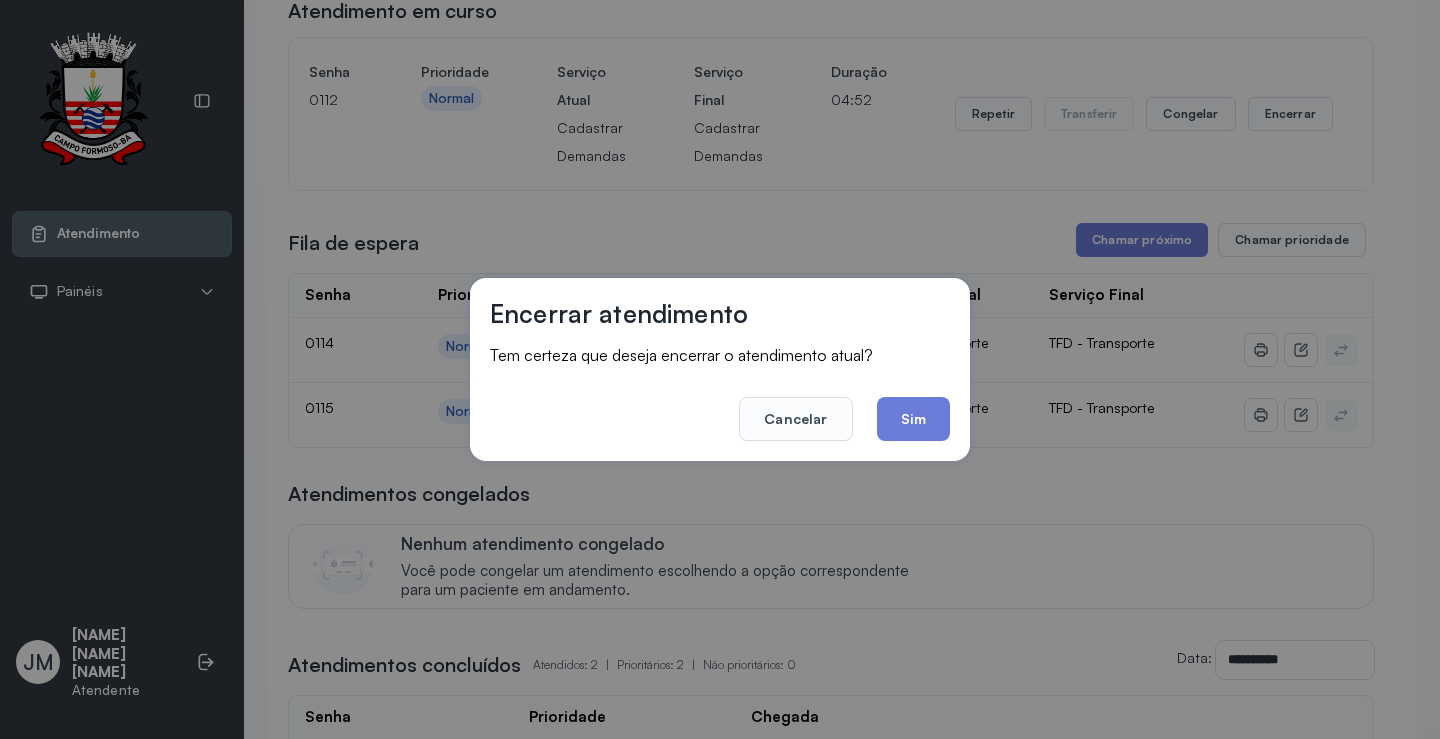 click on "Sim" 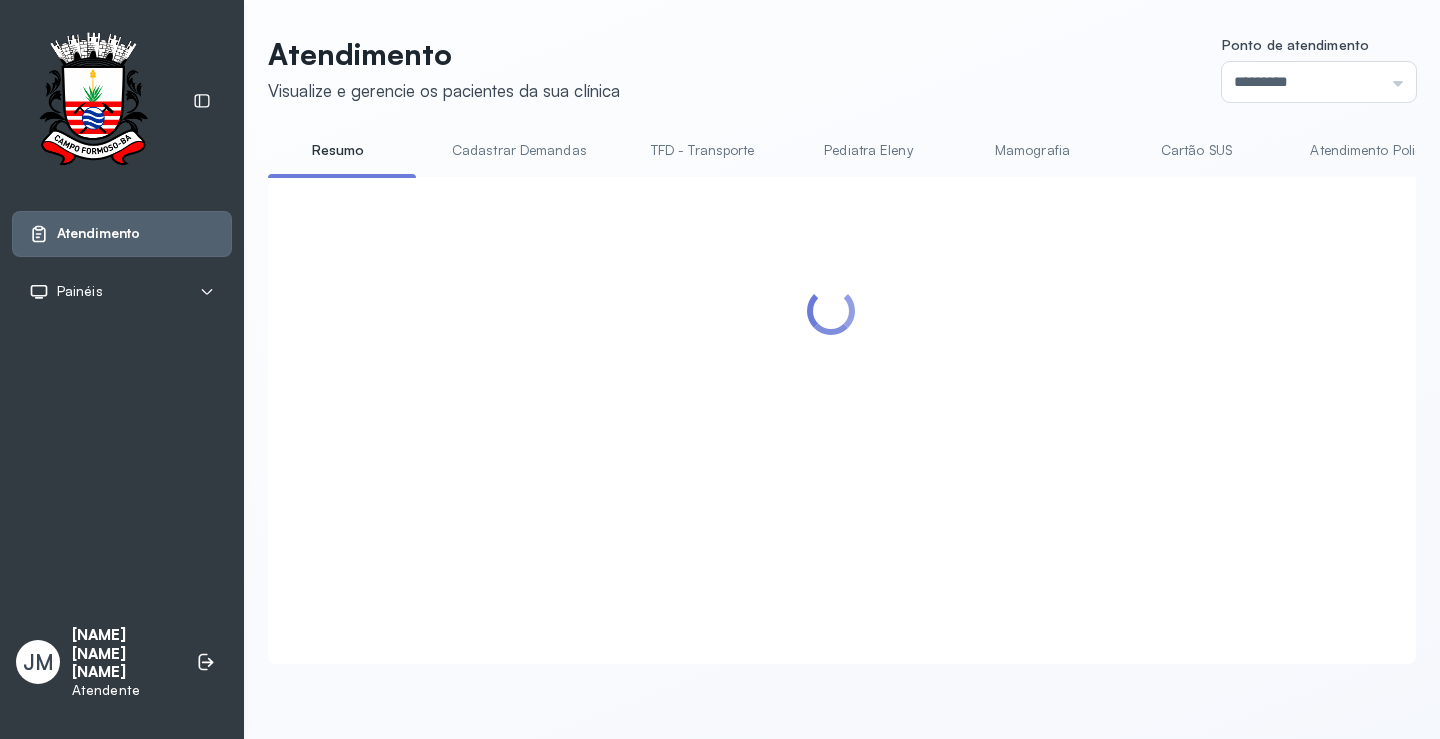 scroll, scrollTop: 200, scrollLeft: 0, axis: vertical 